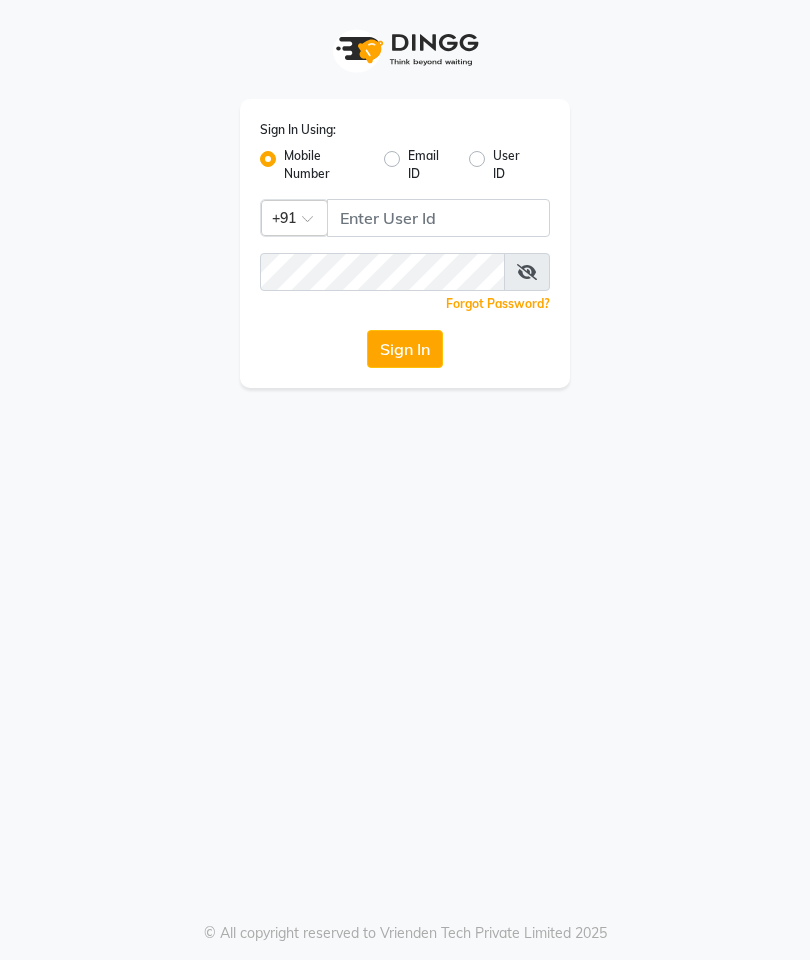 scroll, scrollTop: 0, scrollLeft: 0, axis: both 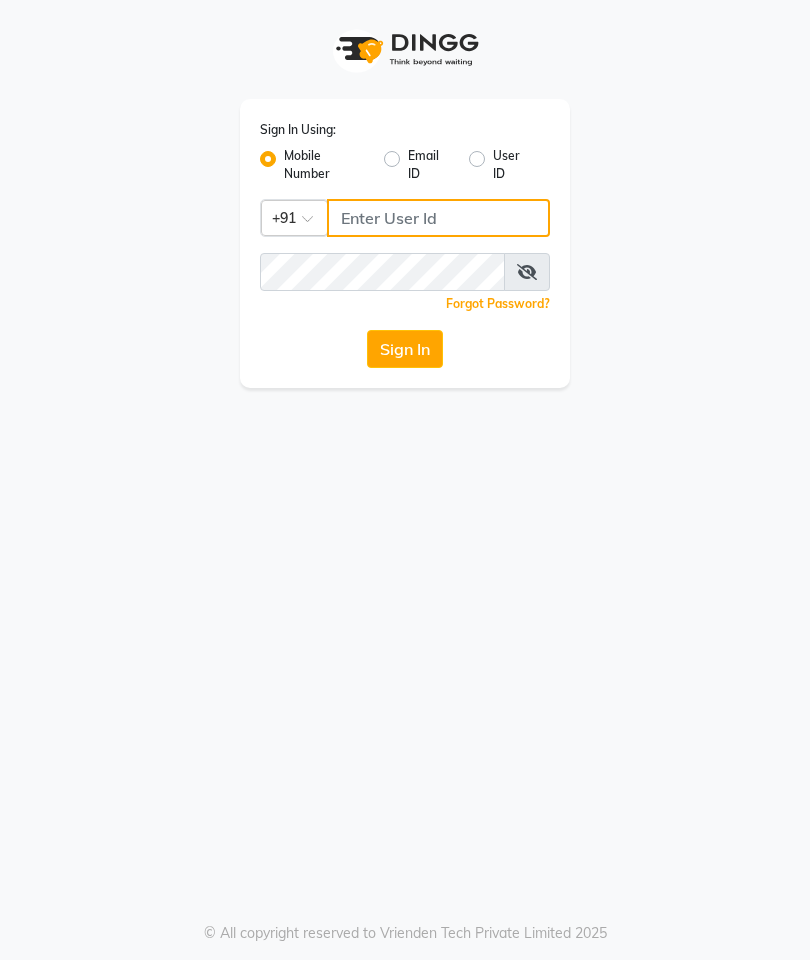 click 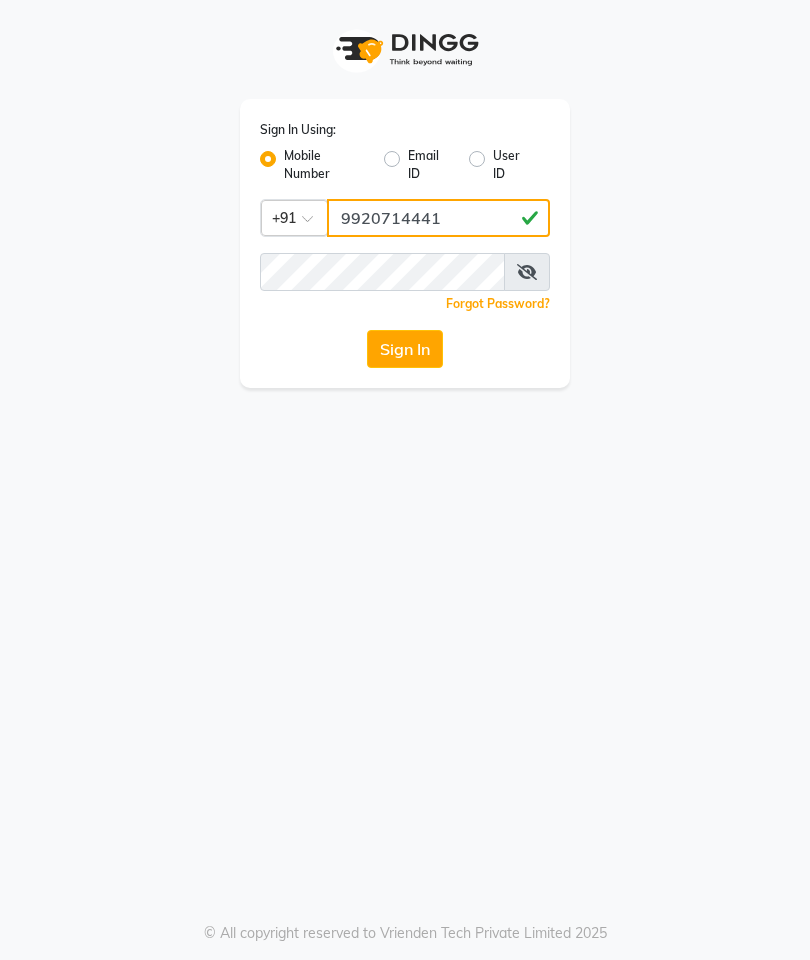 type on "9920714441" 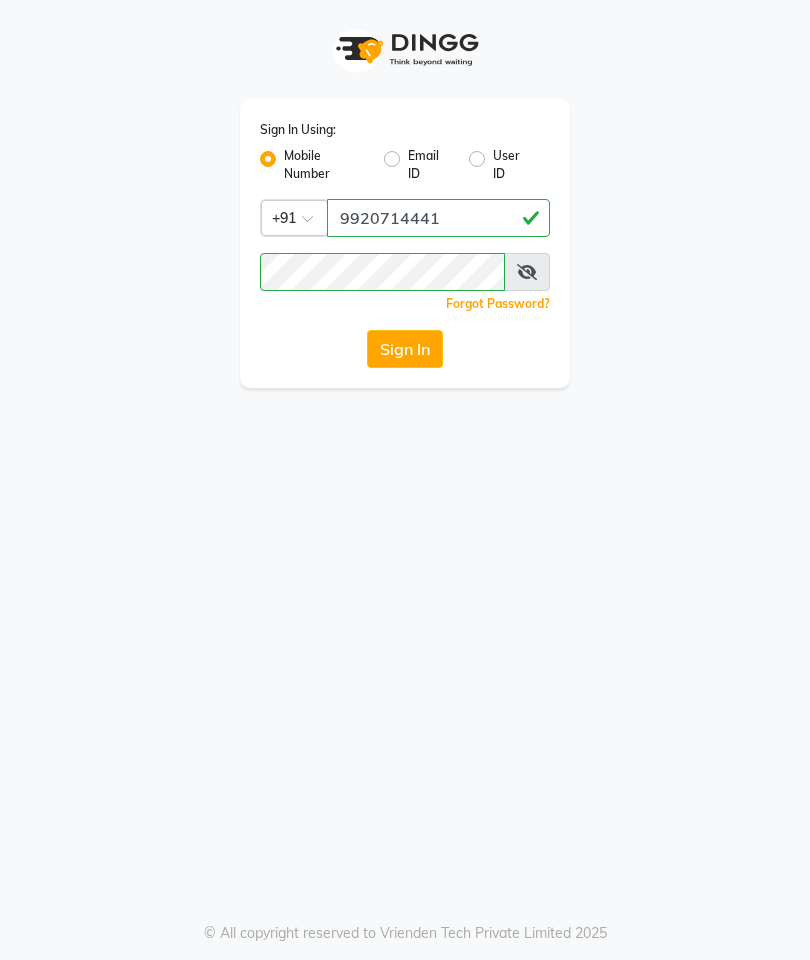 click at bounding box center (527, 272) 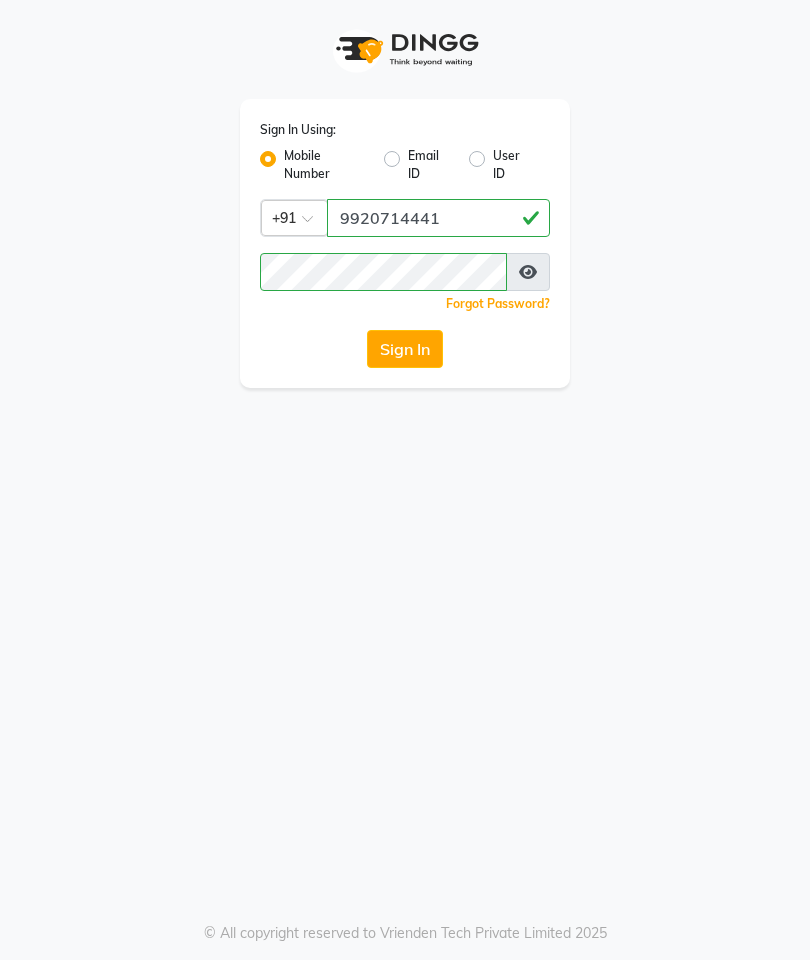 click on "Sign In" 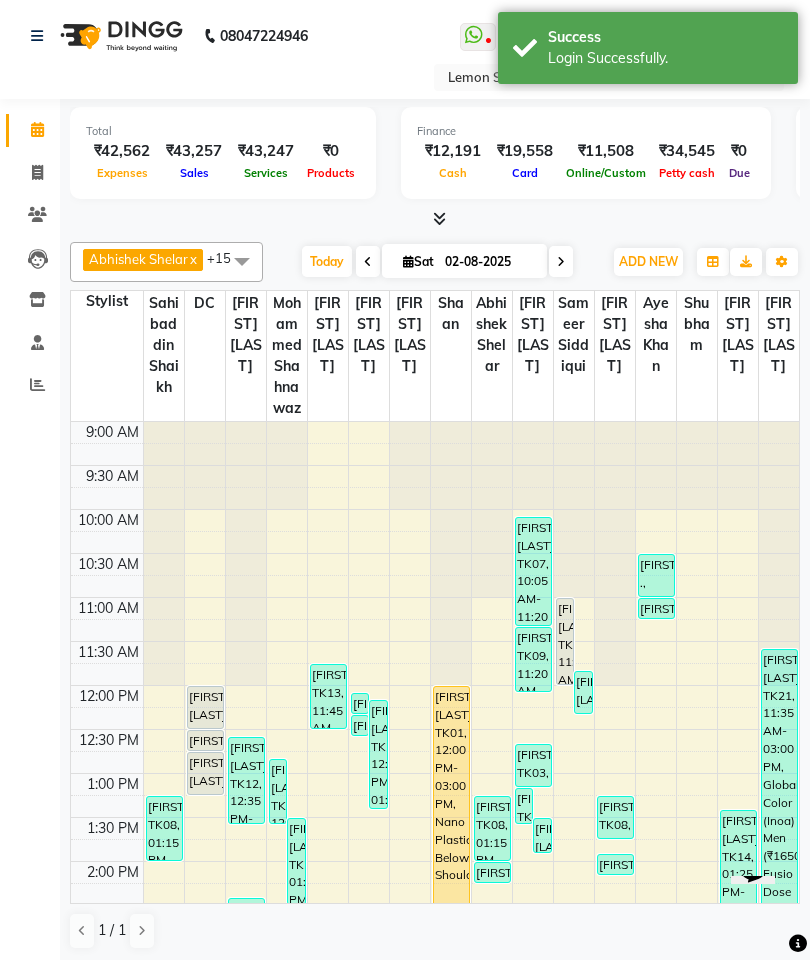 scroll, scrollTop: 0, scrollLeft: 0, axis: both 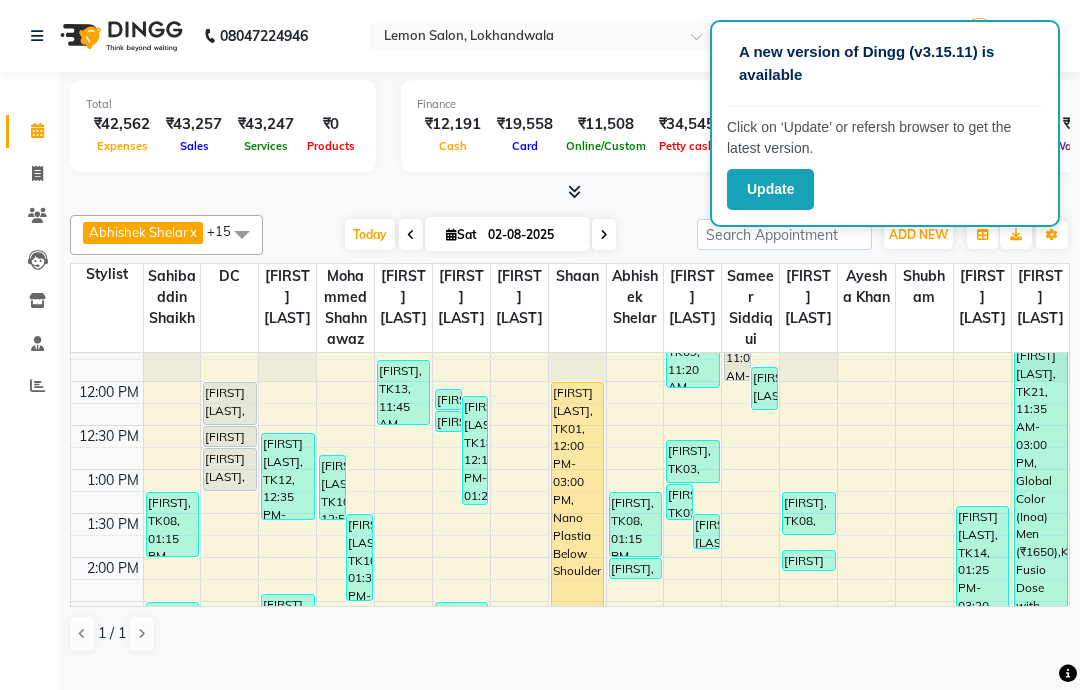 click on "08047224946 Select Location × Lemon Salon, Lokhandwala   WhatsApp Status  ✕ Status:  Disconnected Recent Service Activity: 01-01-1970     05:30 AM  08047224946 Whatsapp Settings Default Panel My Panel English ENGLISH Español العربية मराठी हिंदी ગુજરાતી தமிழ் 中文 Notifications nothing to show Sofia Manage Profile Change Password Sign out  Version:3.10.1" 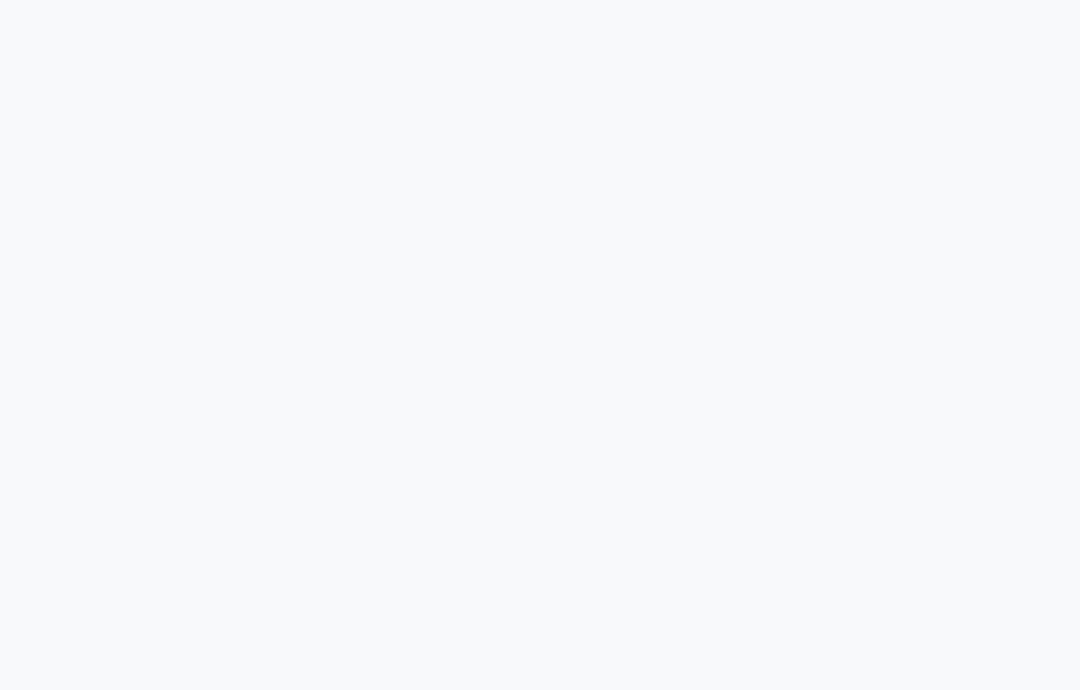 scroll, scrollTop: 0, scrollLeft: 0, axis: both 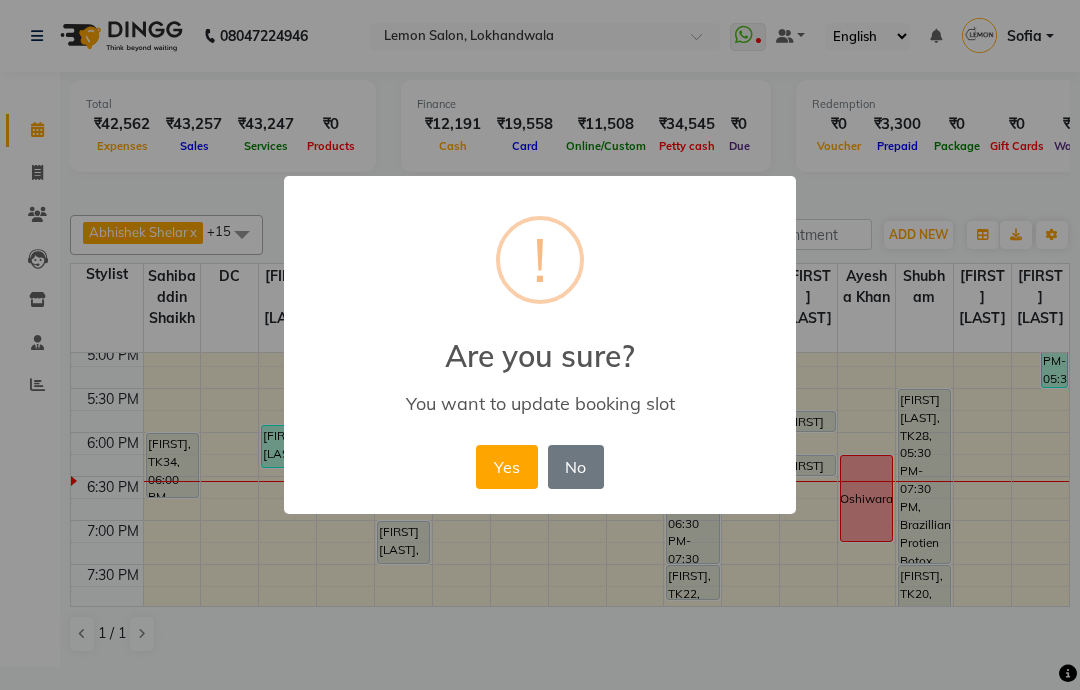 click on "No" at bounding box center (576, 467) 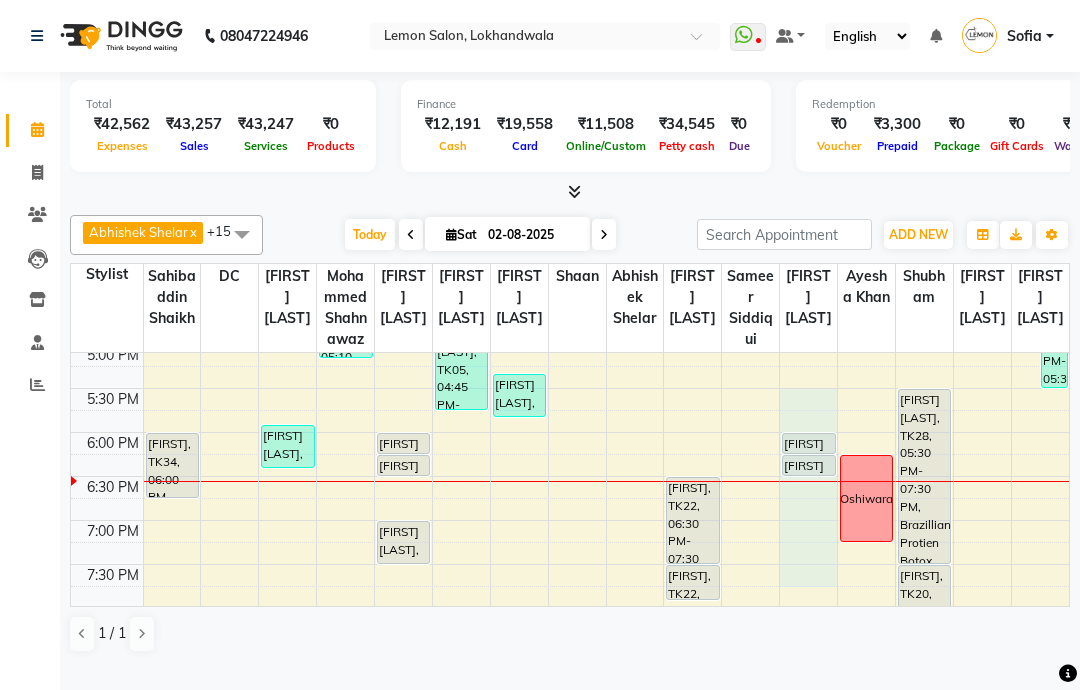 scroll, scrollTop: 711, scrollLeft: 0, axis: vertical 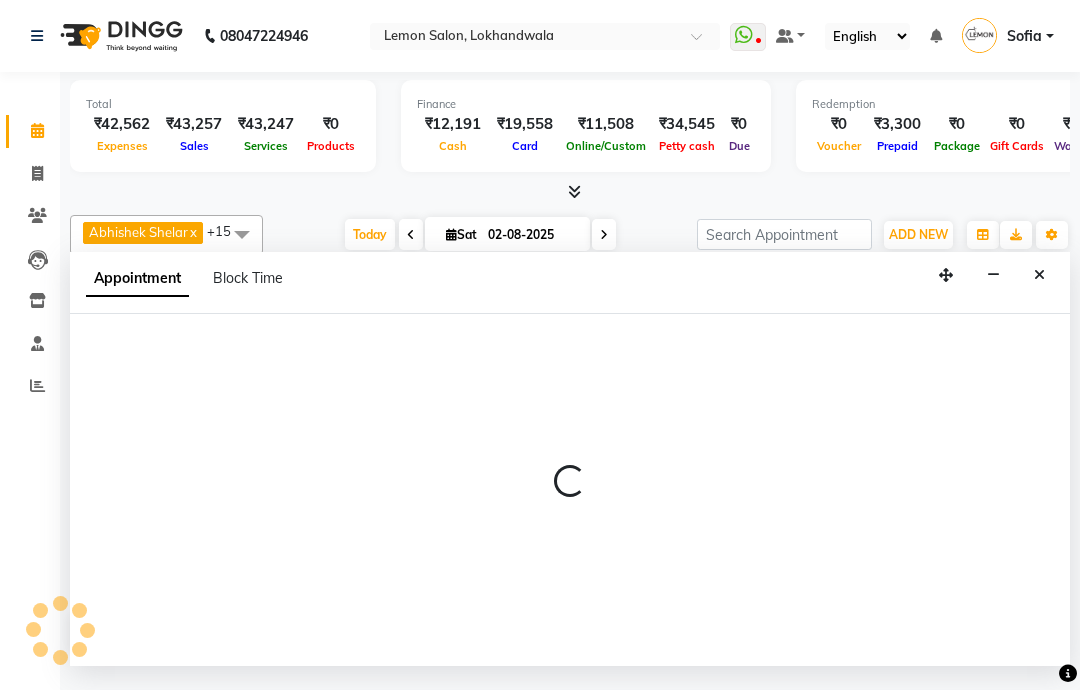 click at bounding box center [1039, 275] 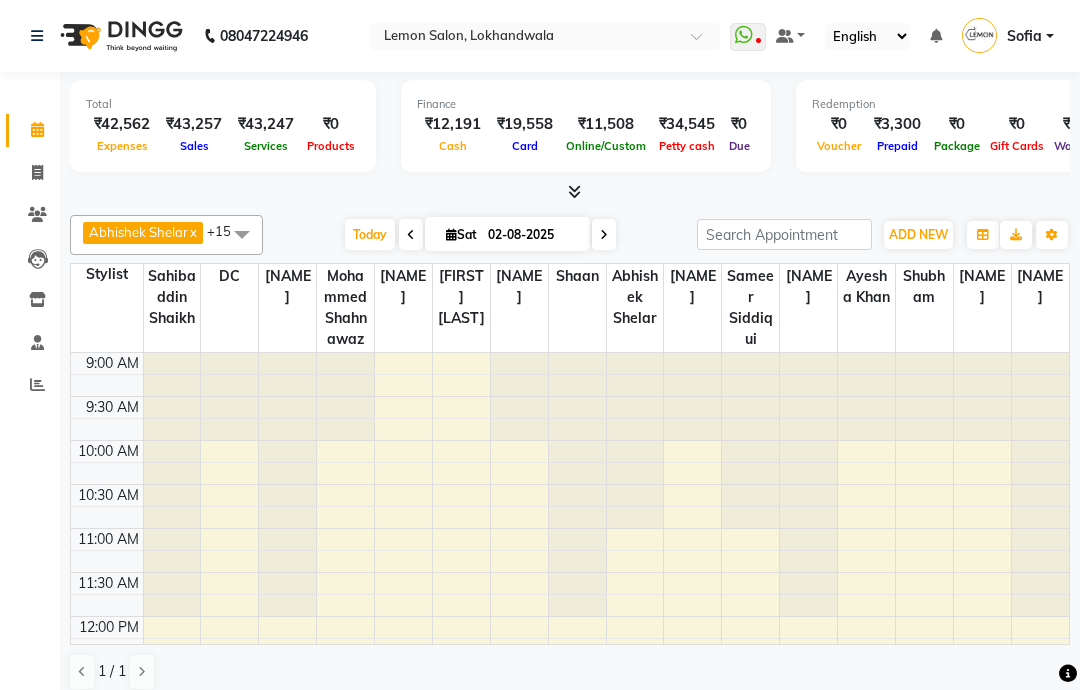 scroll, scrollTop: 0, scrollLeft: 0, axis: both 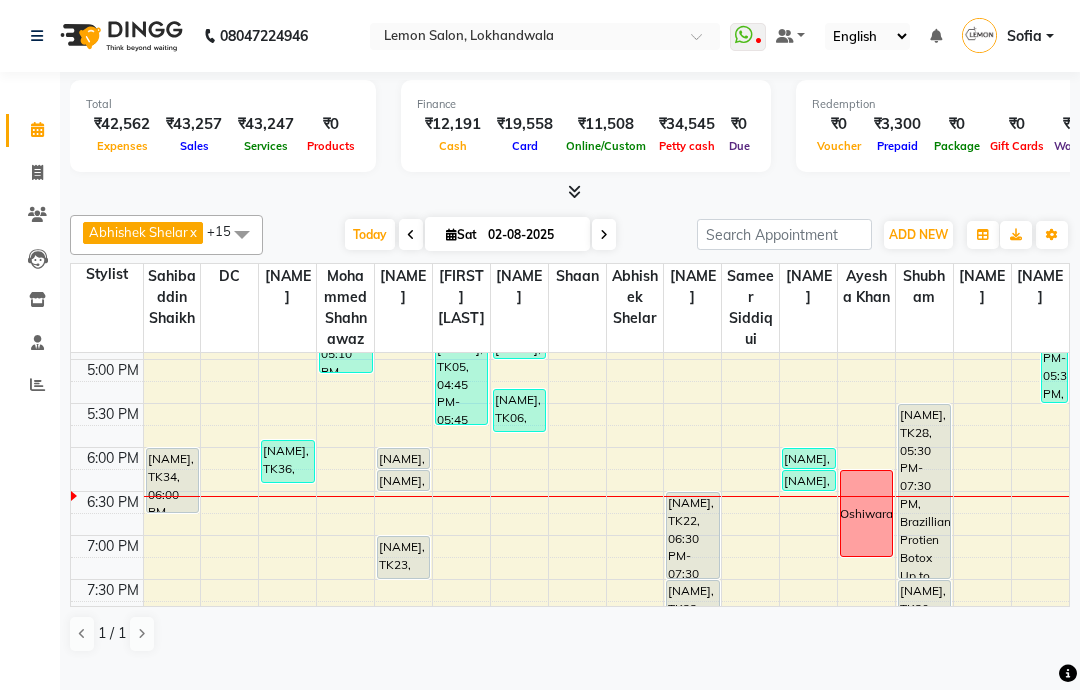 click on "[FIRST] [LAST], TK29, 06:00 PM-06:15 PM, Nail Cut/ Filing" at bounding box center [808, 458] 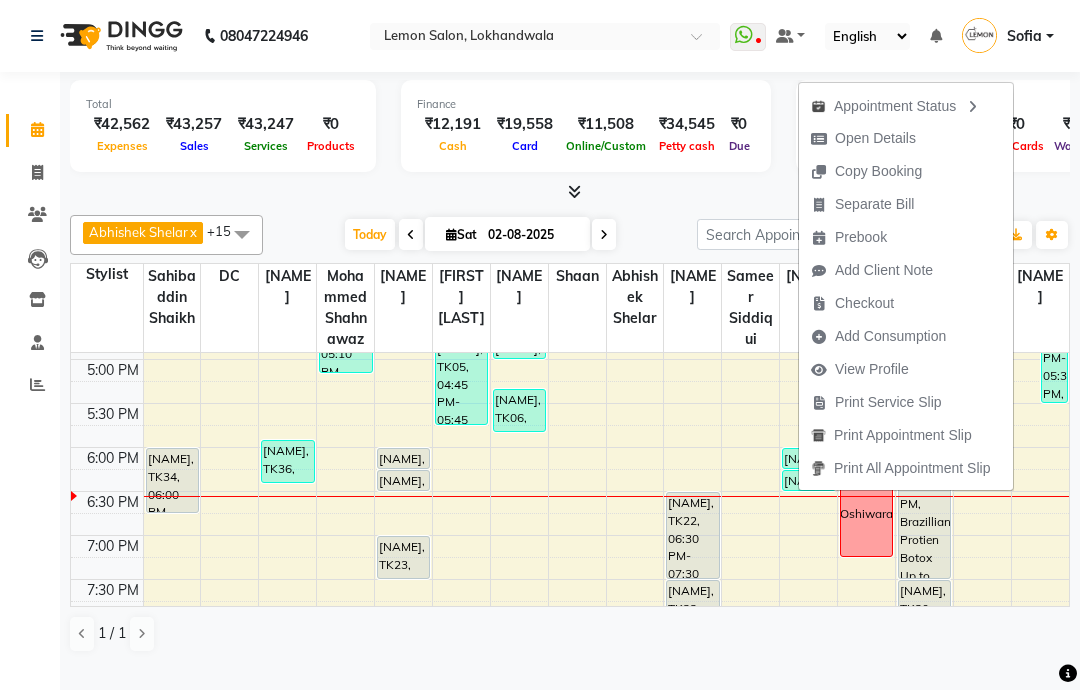 click on "Open Details" at bounding box center [875, 138] 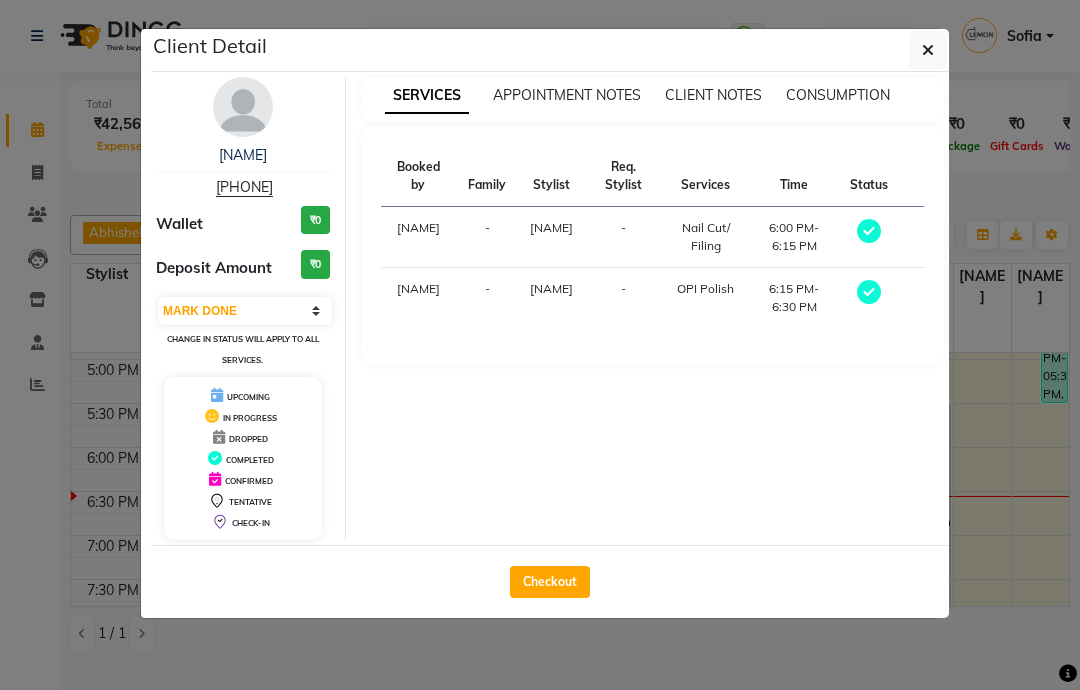 click on "Checkout" 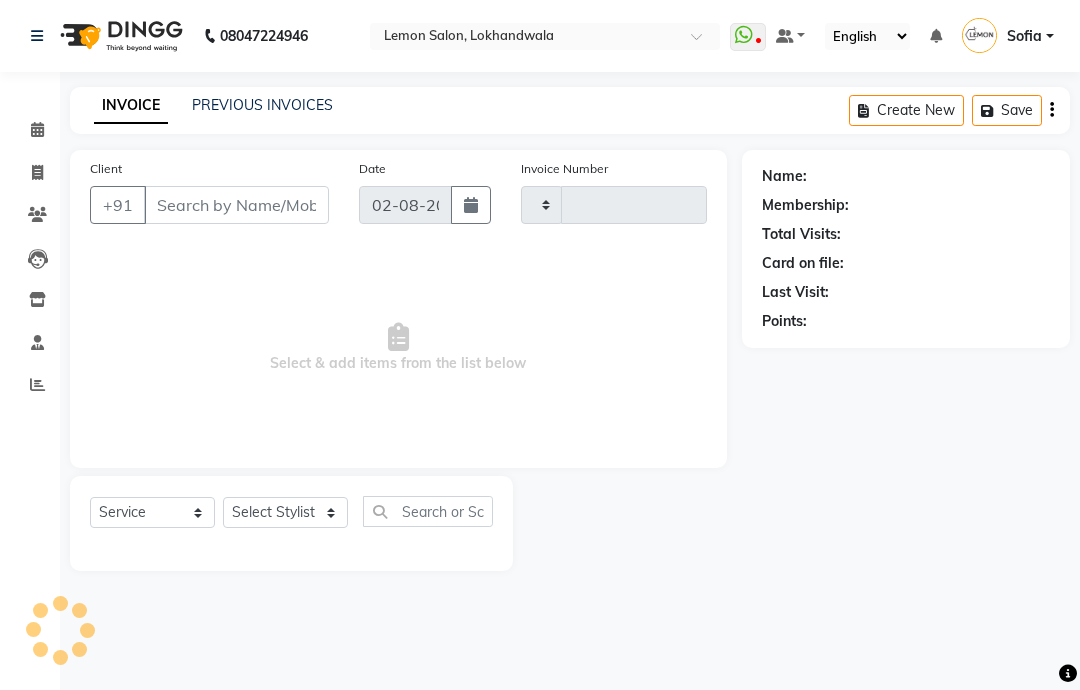 type on "4792" 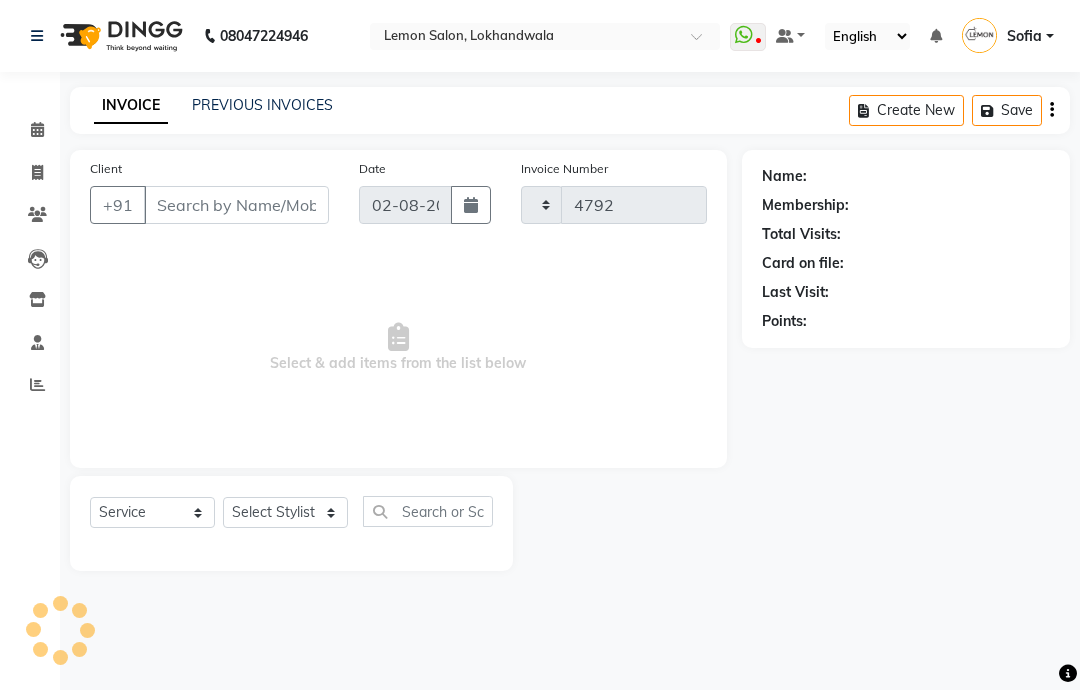 select on "551" 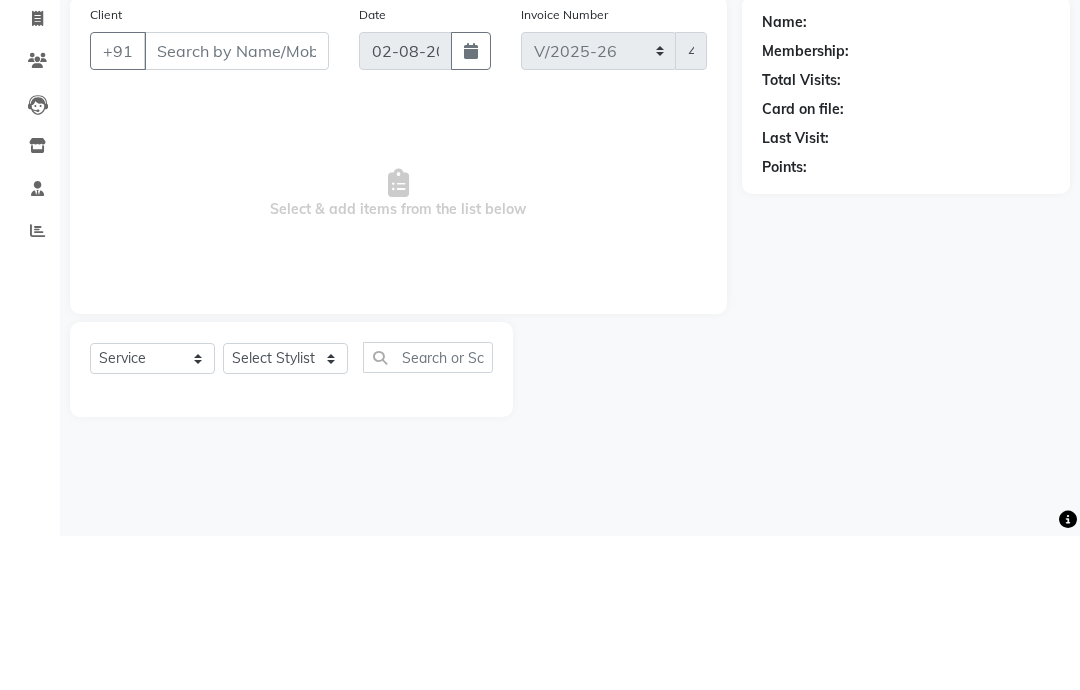 type on "9702070132" 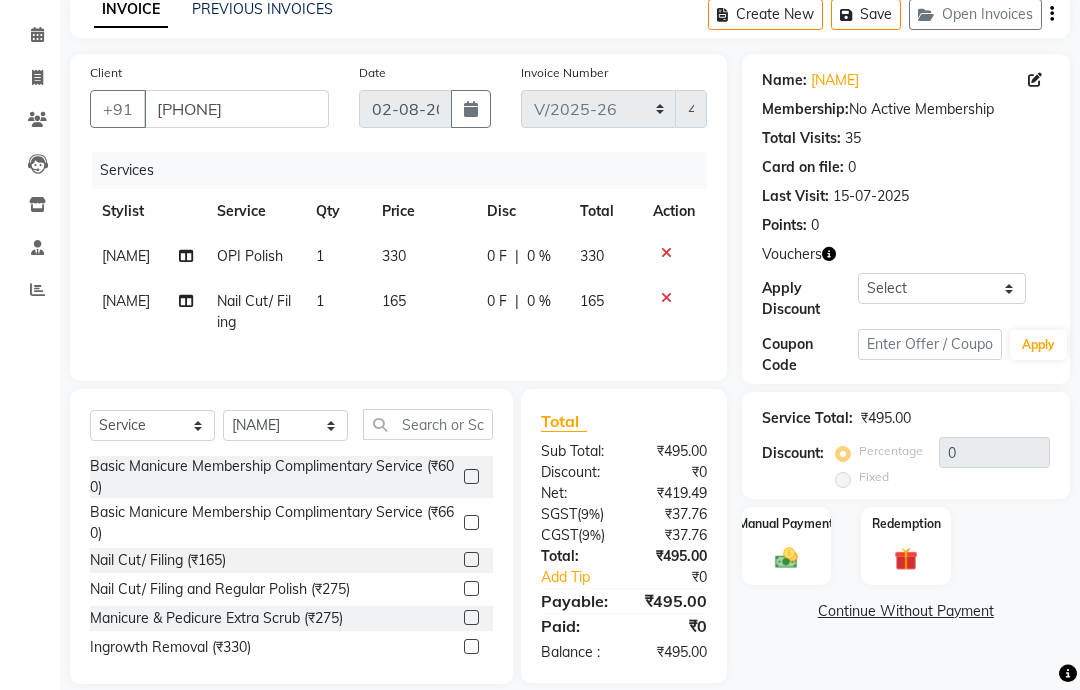 scroll, scrollTop: 0, scrollLeft: 0, axis: both 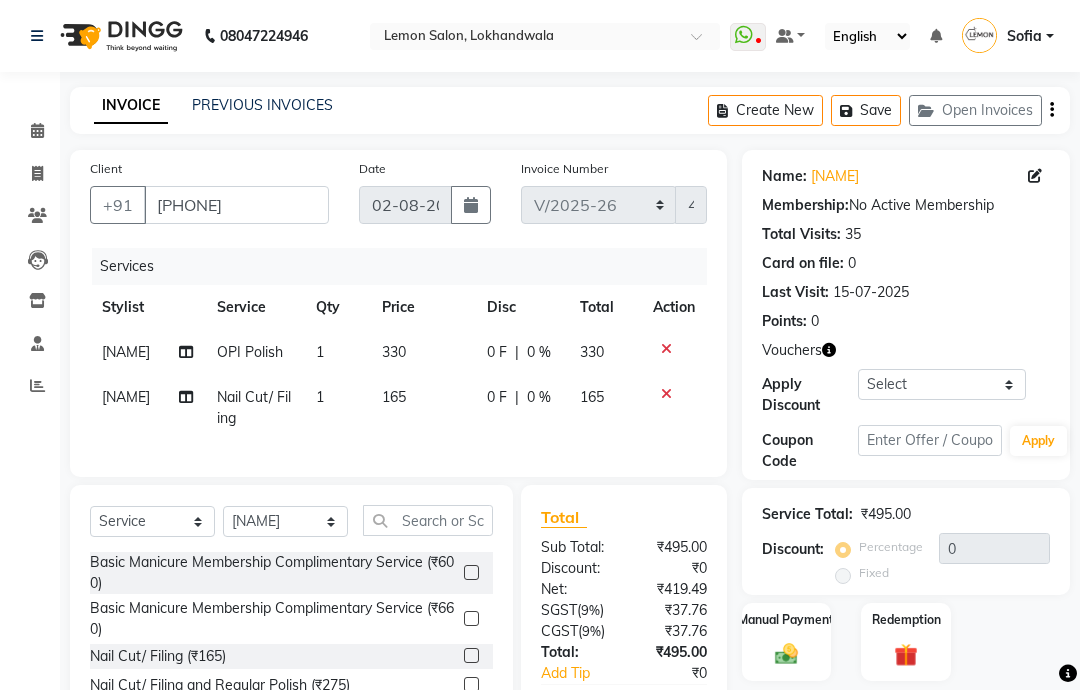 click 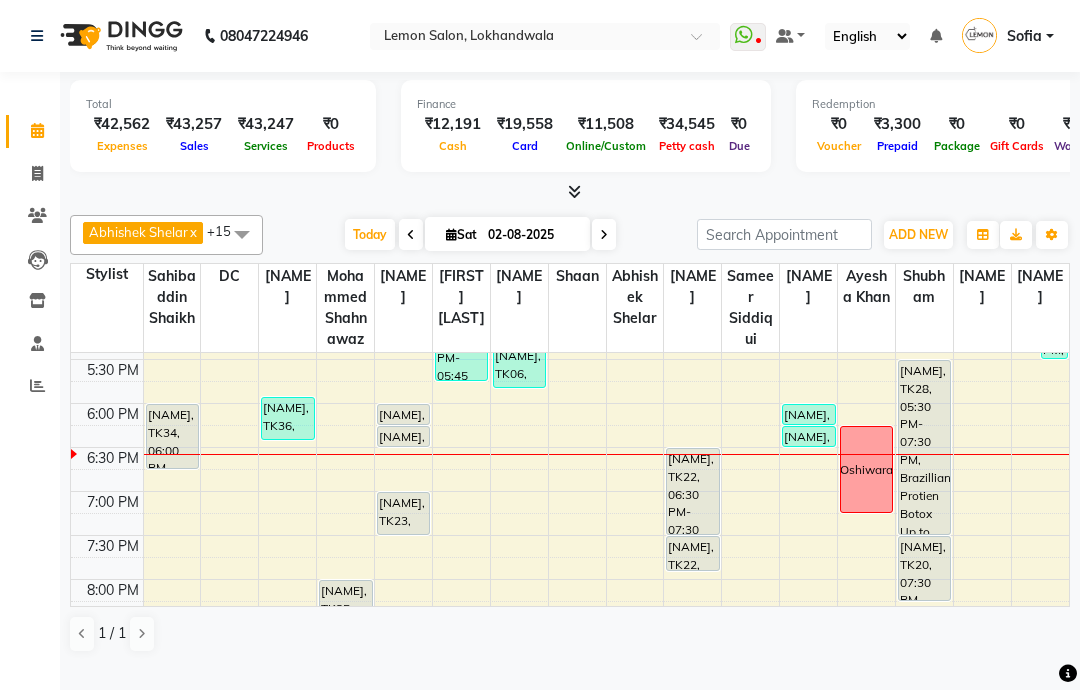 scroll, scrollTop: 739, scrollLeft: 0, axis: vertical 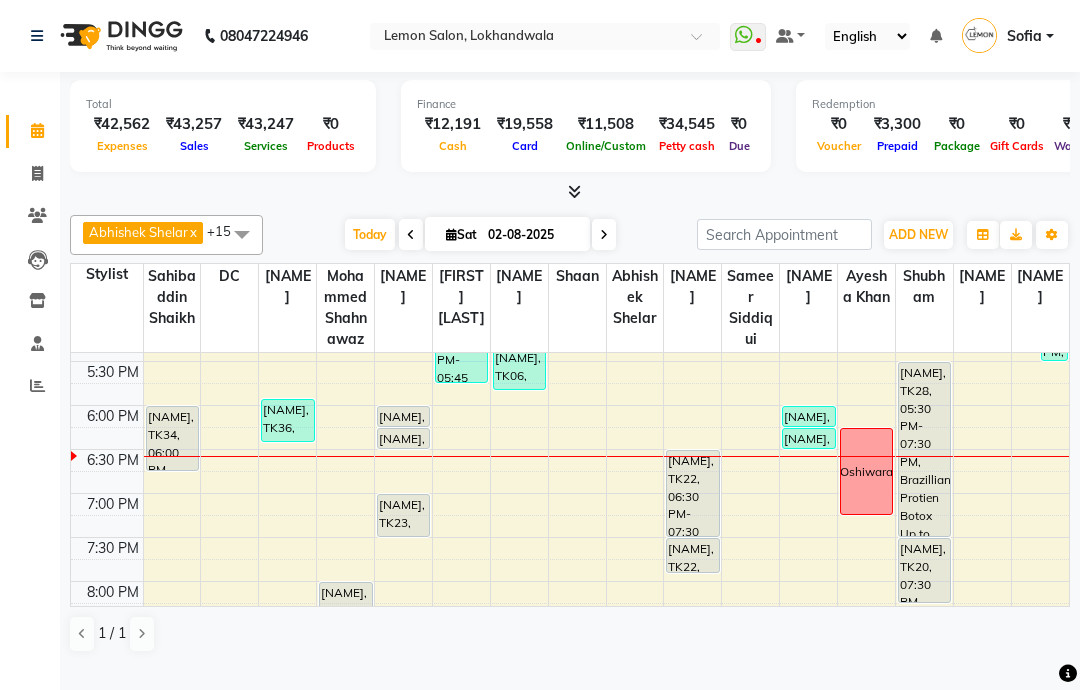 click on "Swati Rai, TK29, 06:00 PM-06:15 PM, Nail Cut/ Filing" at bounding box center (808, 416) 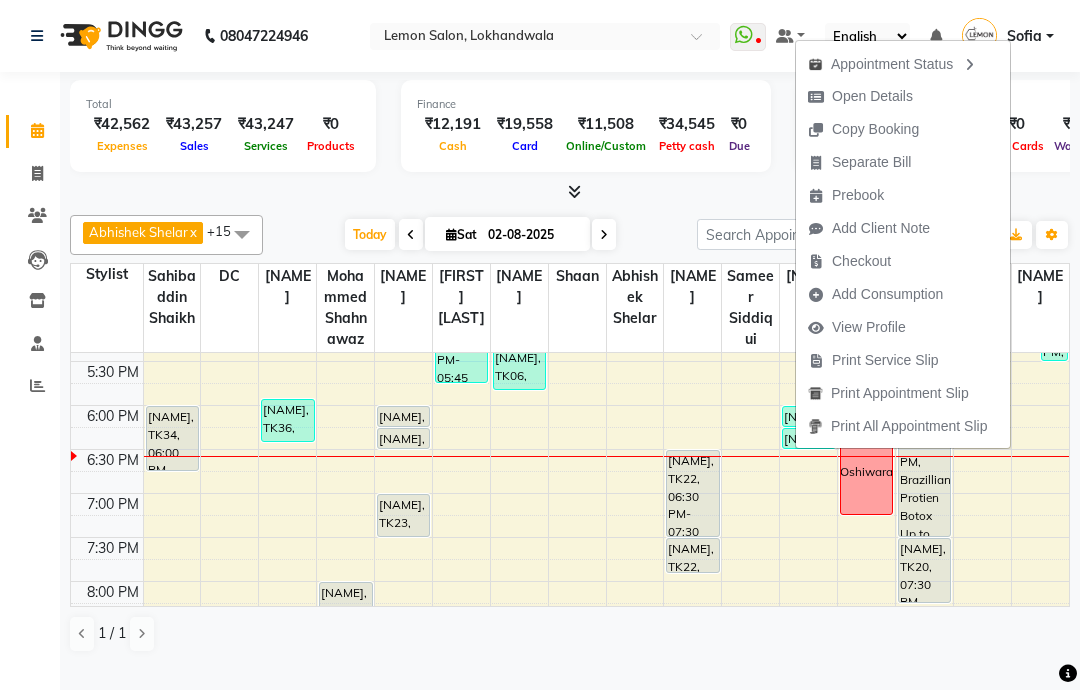 click on "Swati Rai, TK29, 06:15 PM-06:30 PM, OPI Polish" at bounding box center [808, 438] 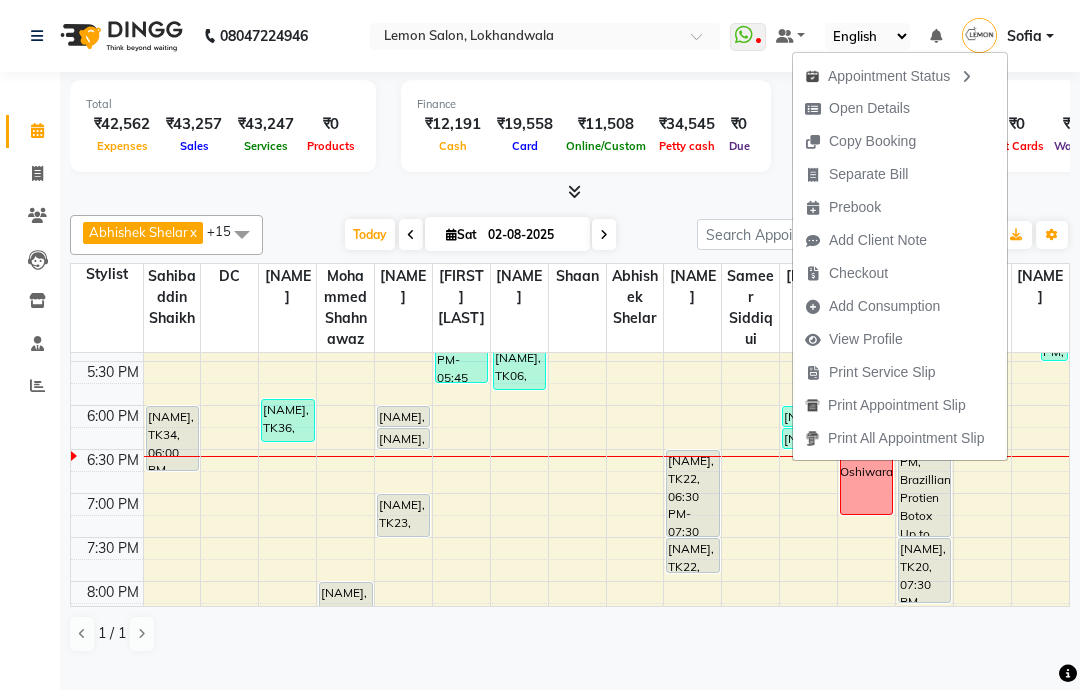 click on "Print All Appointment Slip" at bounding box center (894, 438) 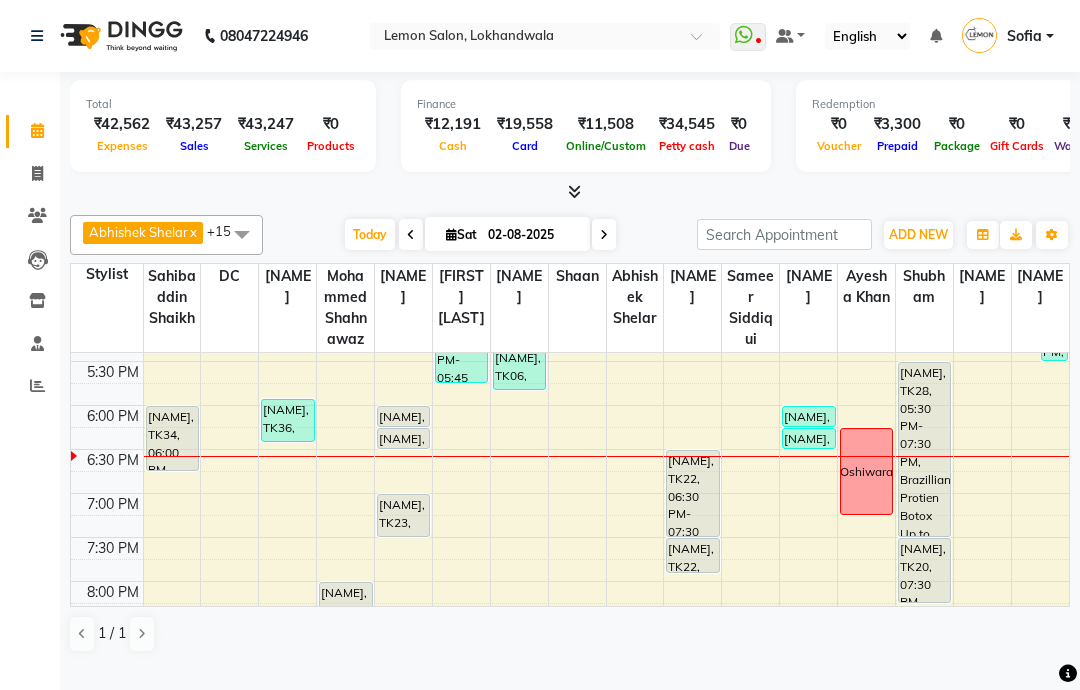 click on "Swati Rai, TK29, 06:00 PM-06:15 PM, Nail Cut/ Filing" at bounding box center (808, 416) 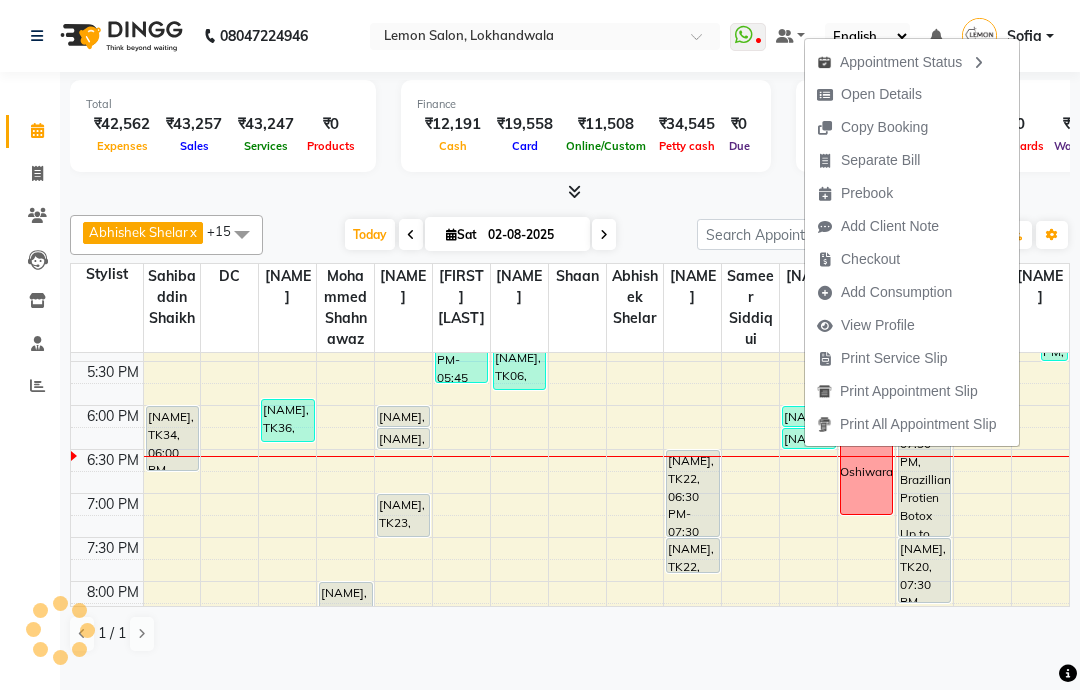 click on "Checkout" at bounding box center (870, 259) 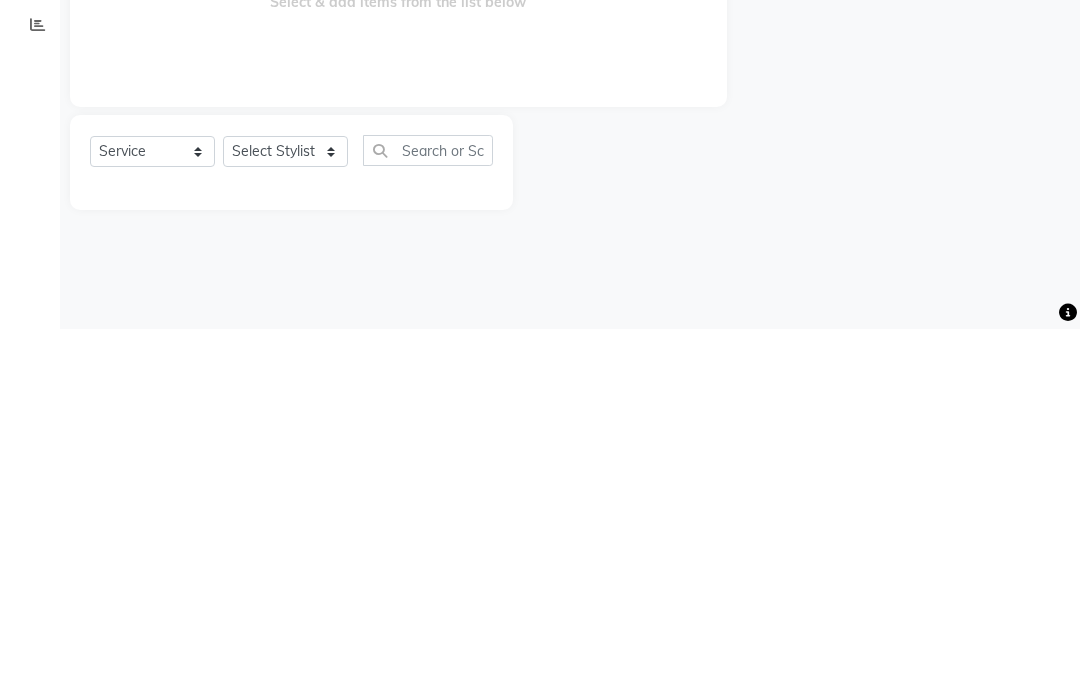 type on "4792" 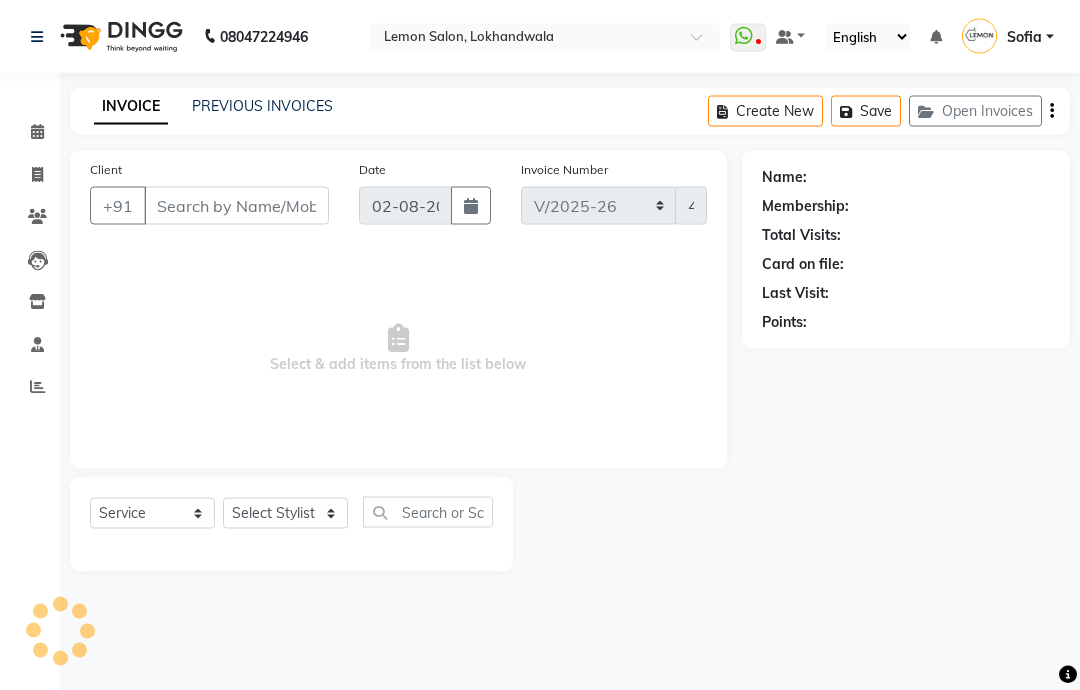 type on "9702070132" 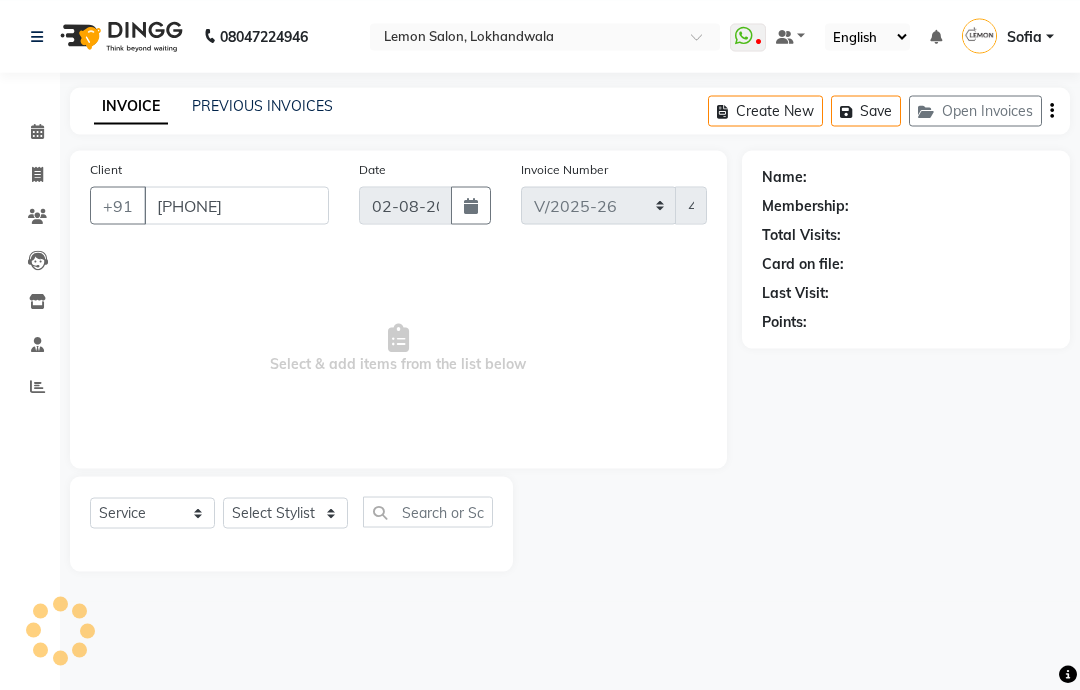 select on "47823" 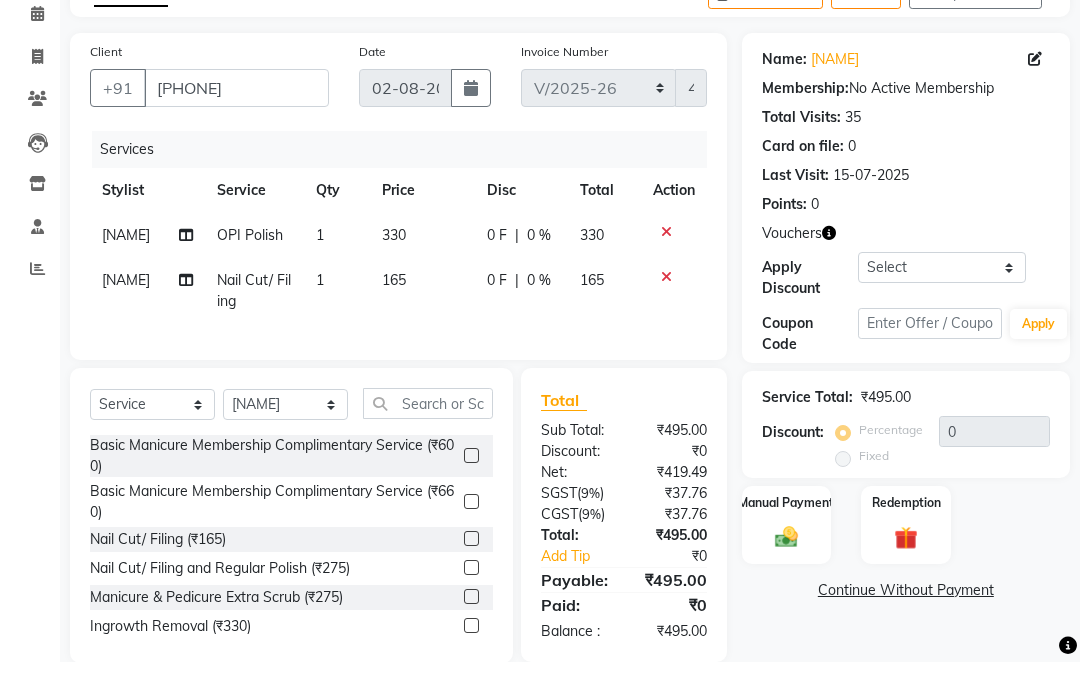 scroll, scrollTop: 169, scrollLeft: 0, axis: vertical 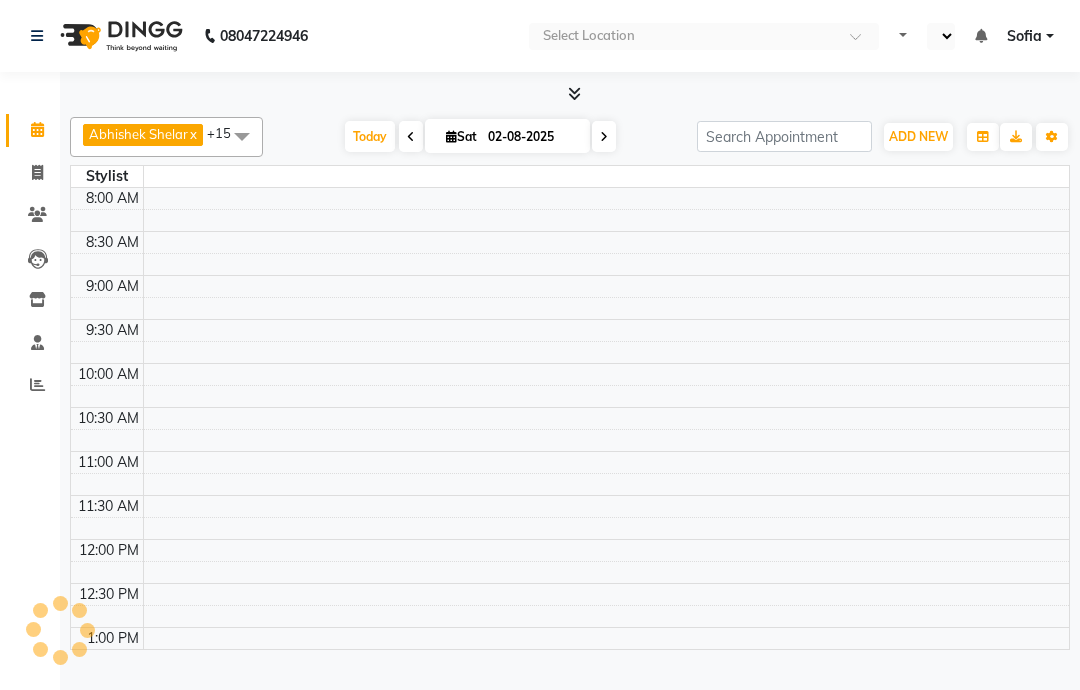 select on "en" 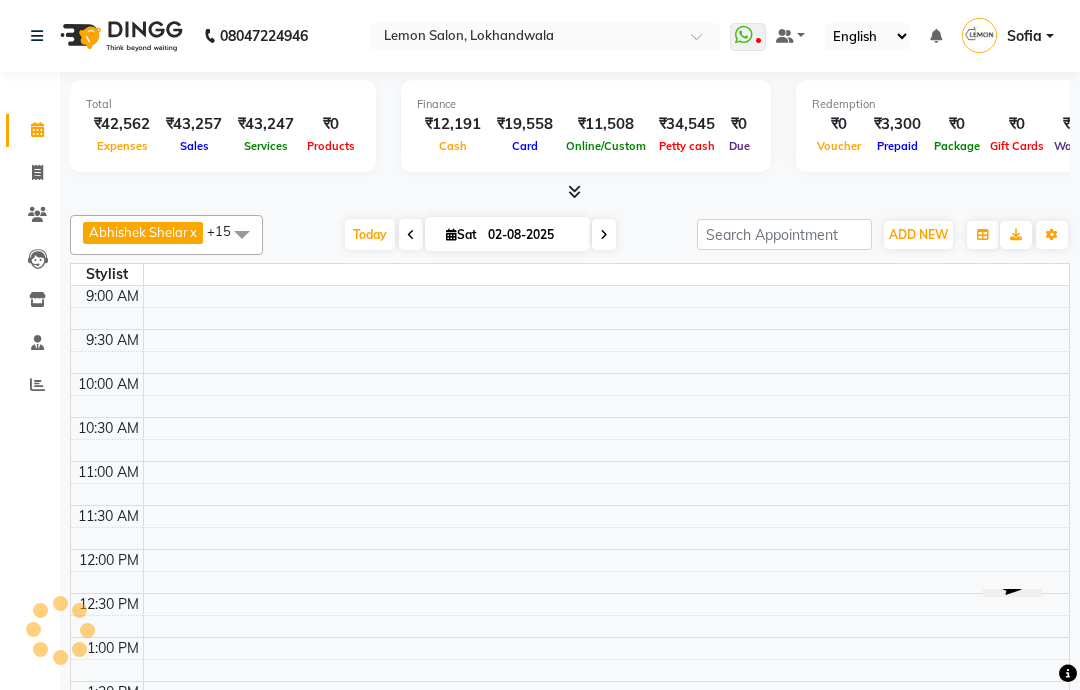 scroll, scrollTop: 0, scrollLeft: 0, axis: both 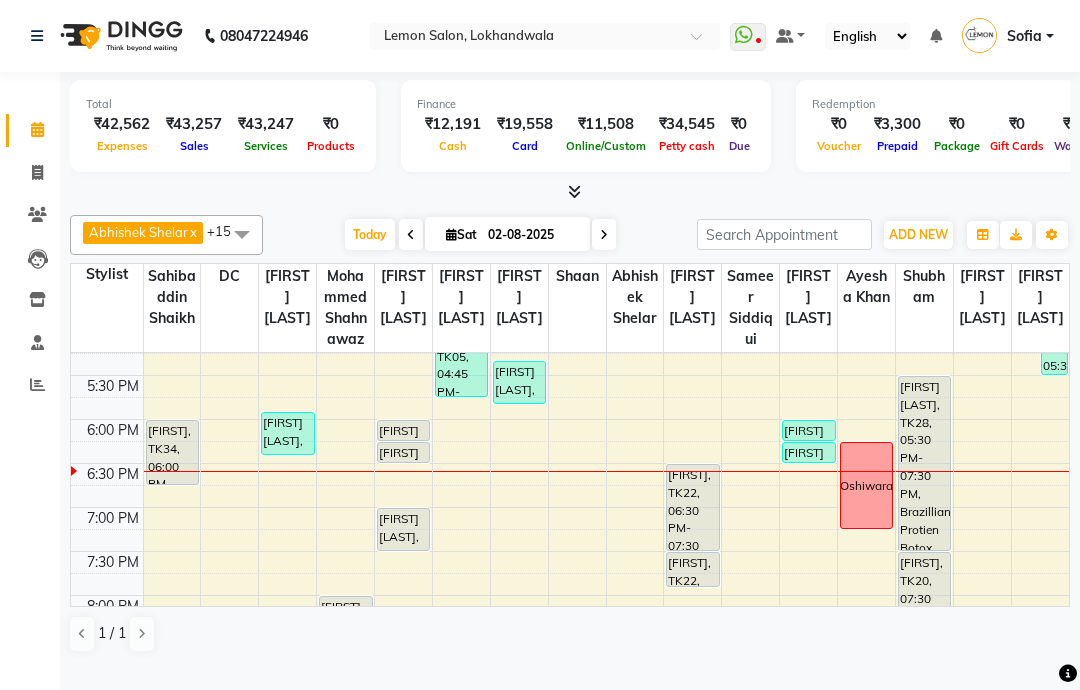 click on "[FIRST] [LAST], TK29, 06:00 PM-06:15 PM, Nail Cut/ Filing" at bounding box center [808, 430] 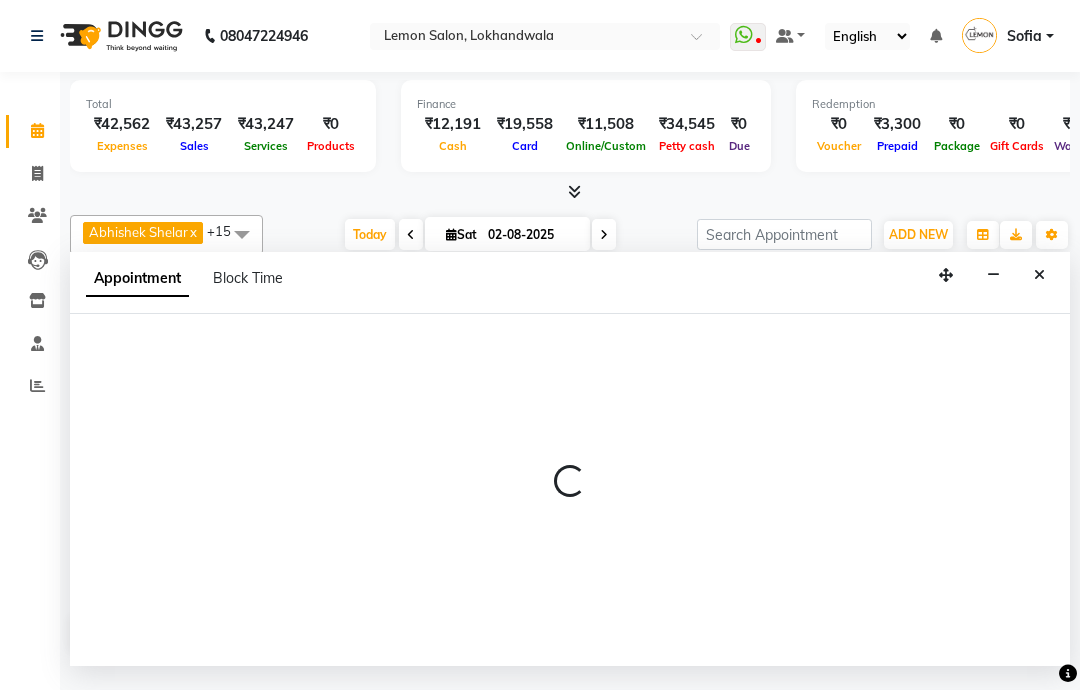 scroll, scrollTop: 1, scrollLeft: 0, axis: vertical 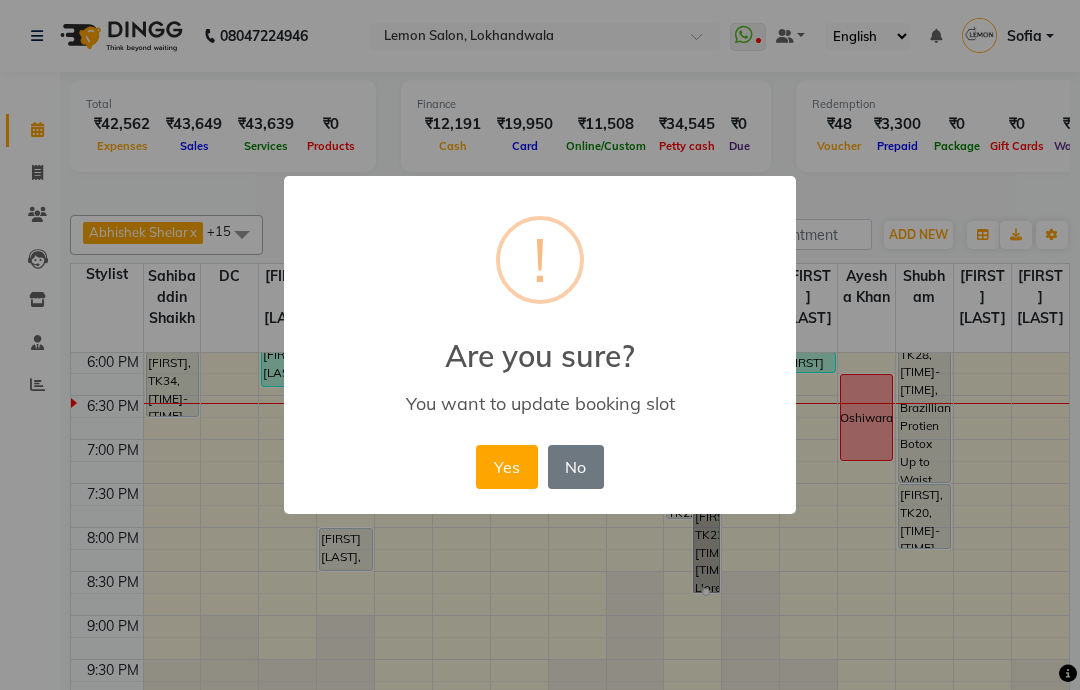 click on "No" at bounding box center (576, 467) 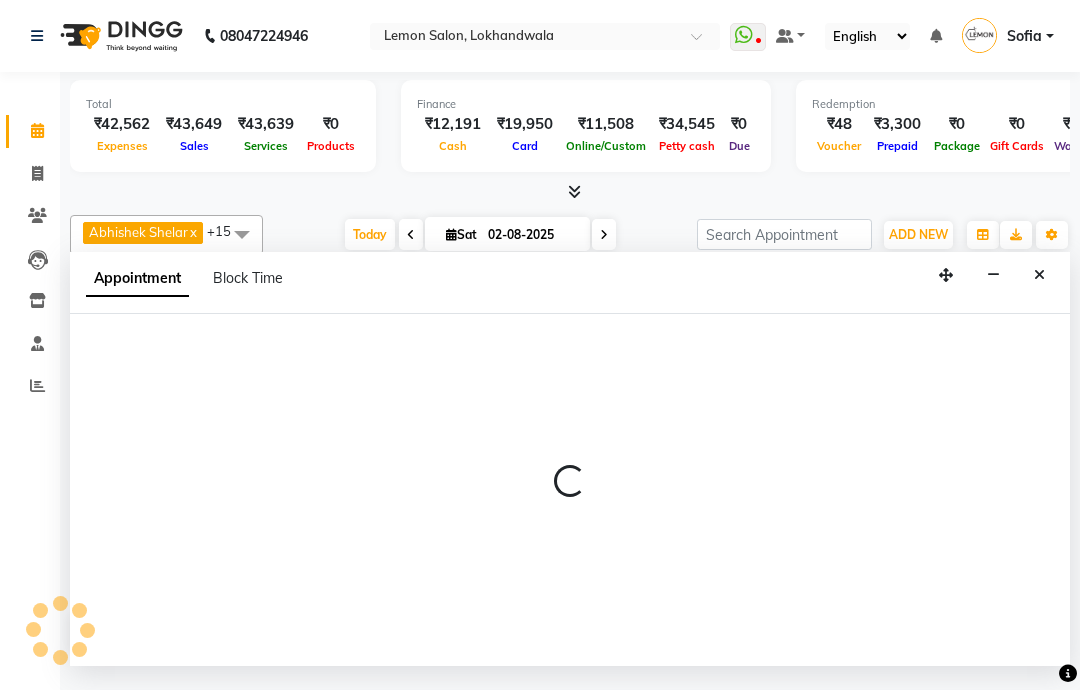 select on "47823" 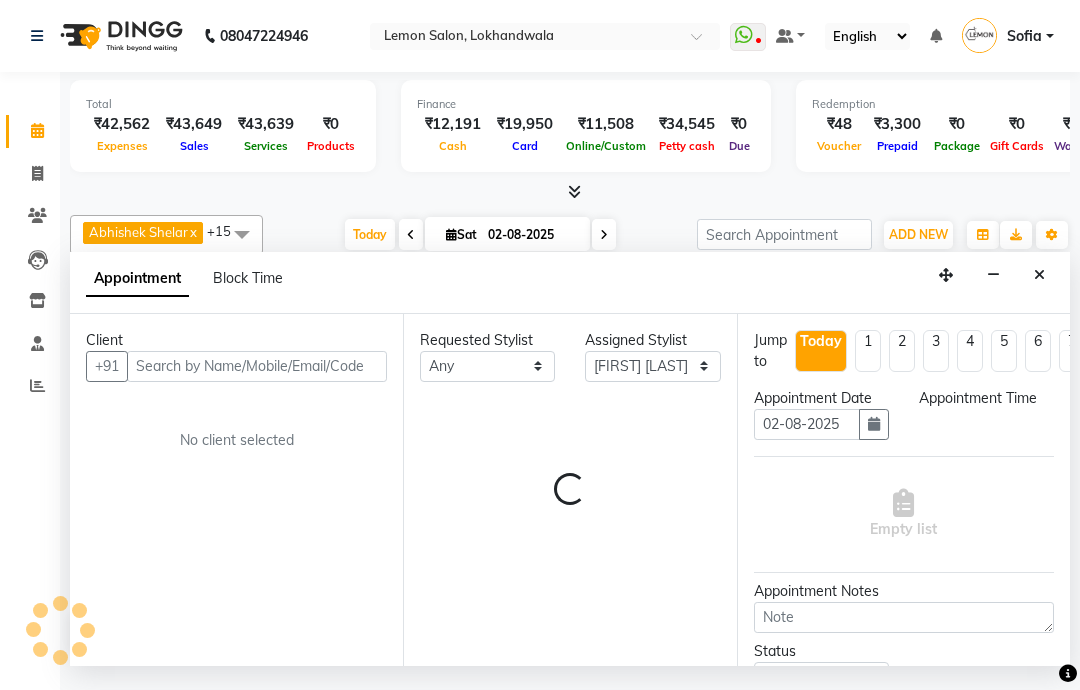 scroll, scrollTop: 1, scrollLeft: 0, axis: vertical 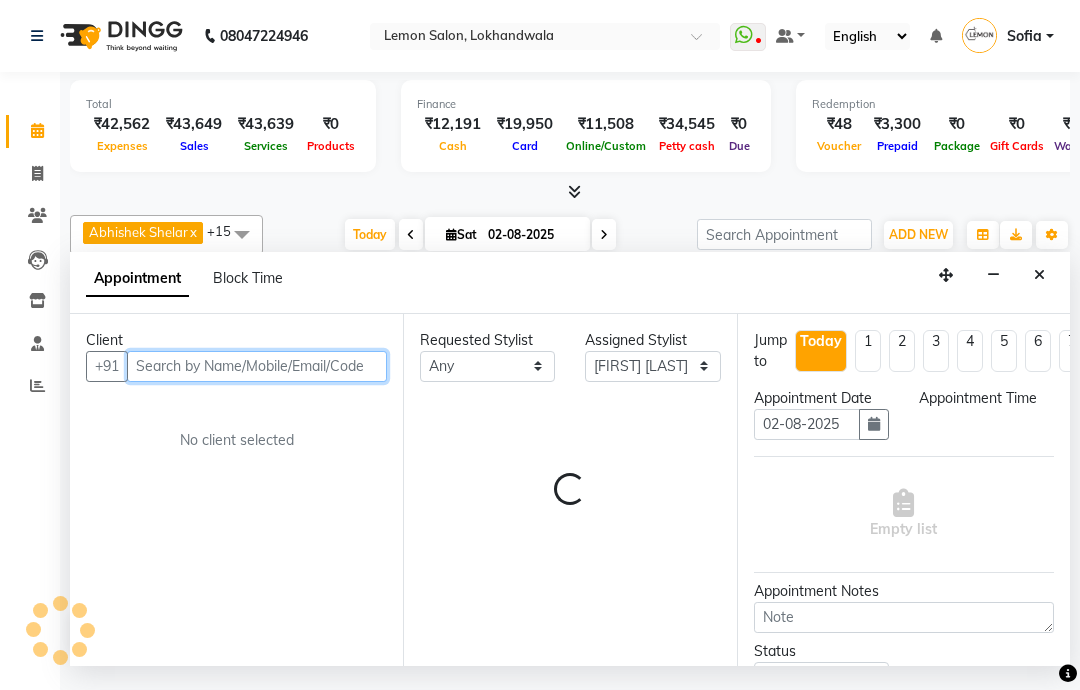 select on "1155" 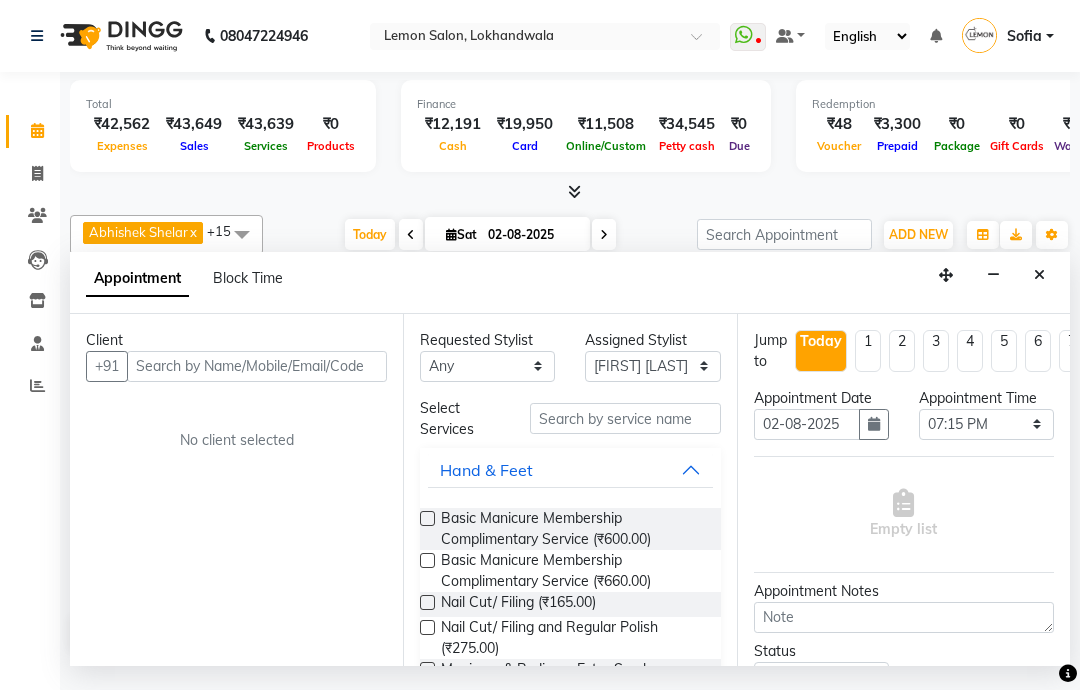 click at bounding box center (1039, 275) 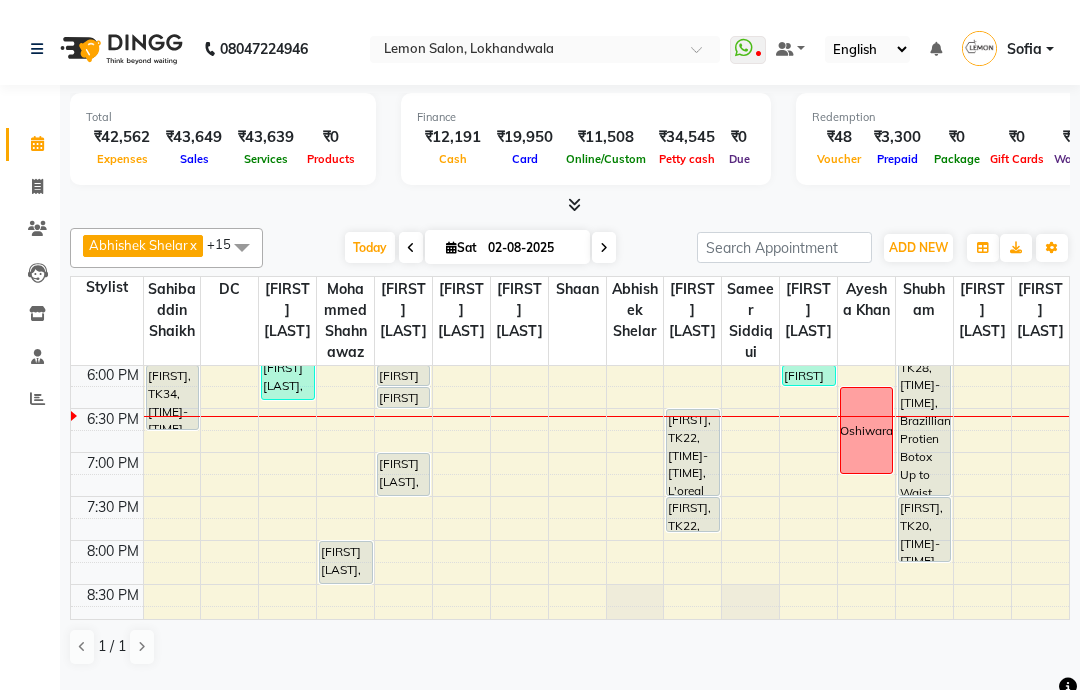 scroll, scrollTop: 1, scrollLeft: 0, axis: vertical 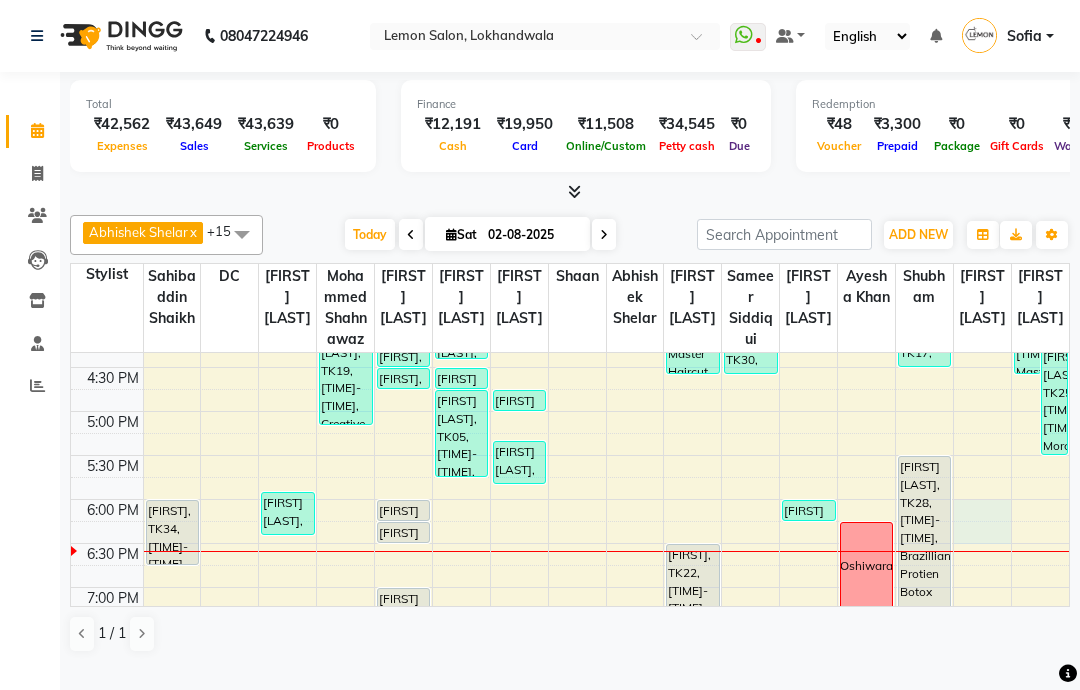 select on "54463" 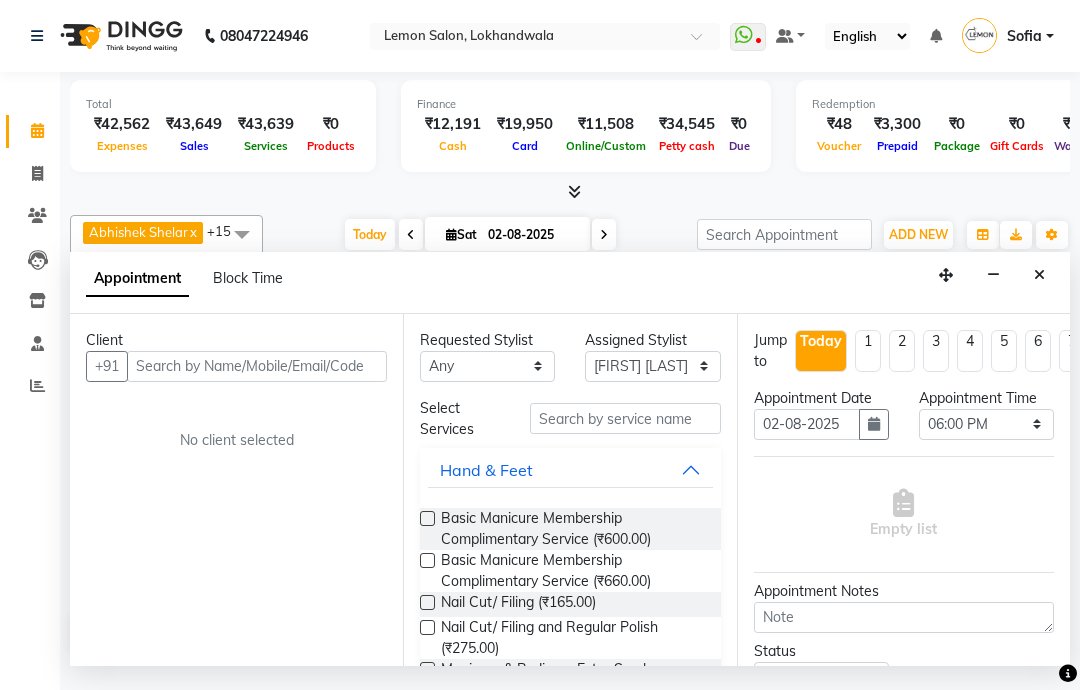click at bounding box center [1039, 275] 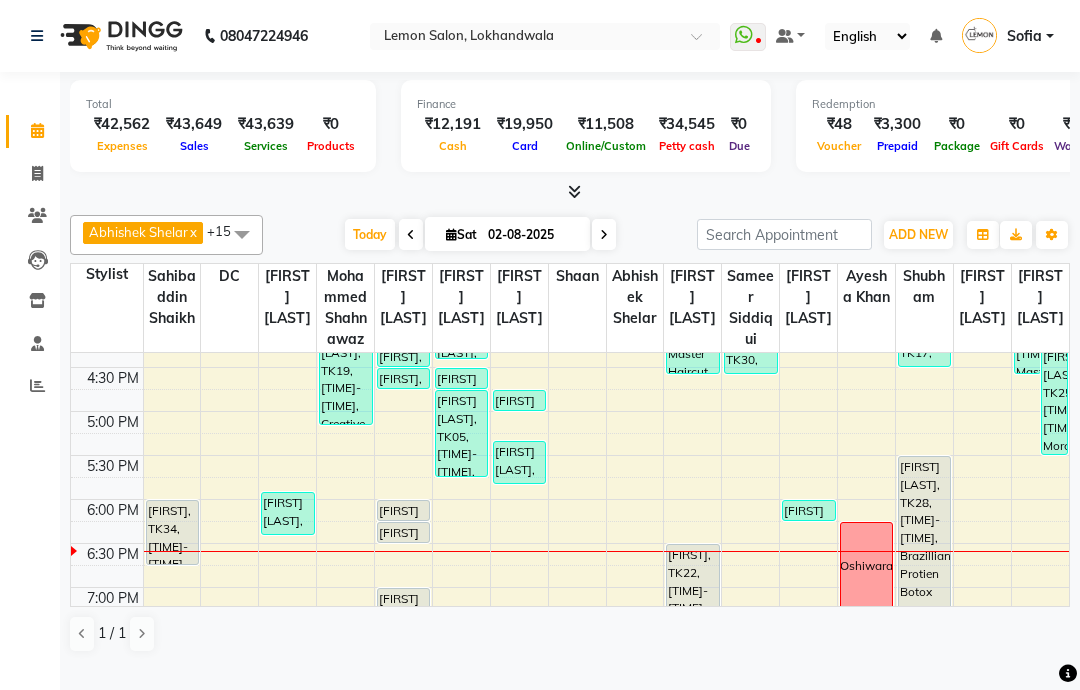 select on "47823" 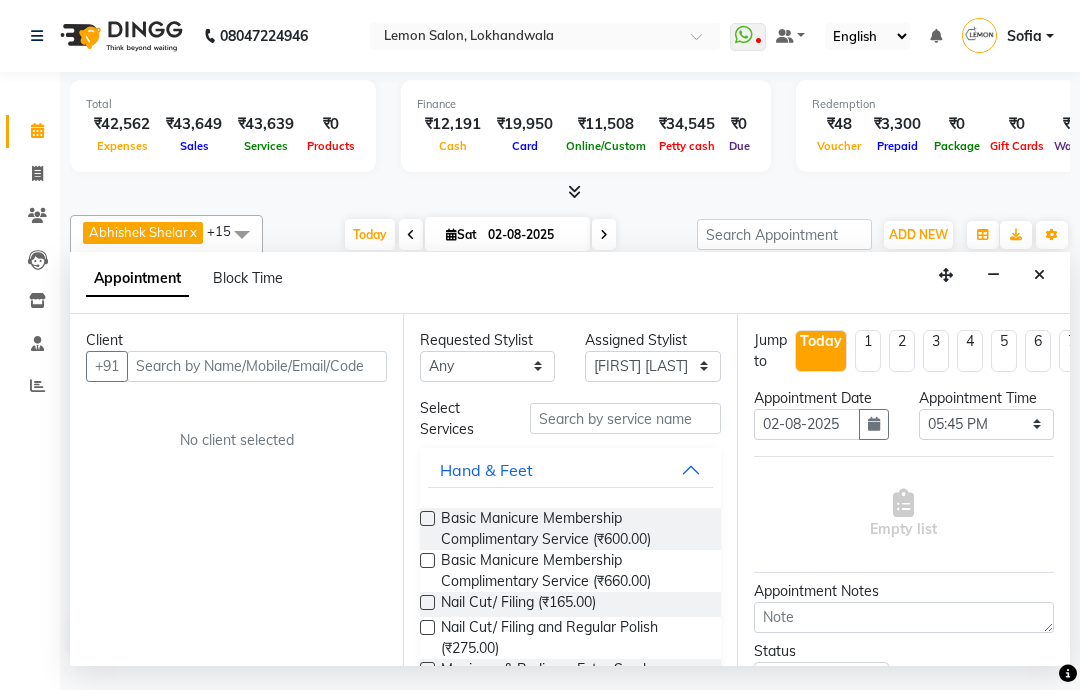 click at bounding box center [1039, 275] 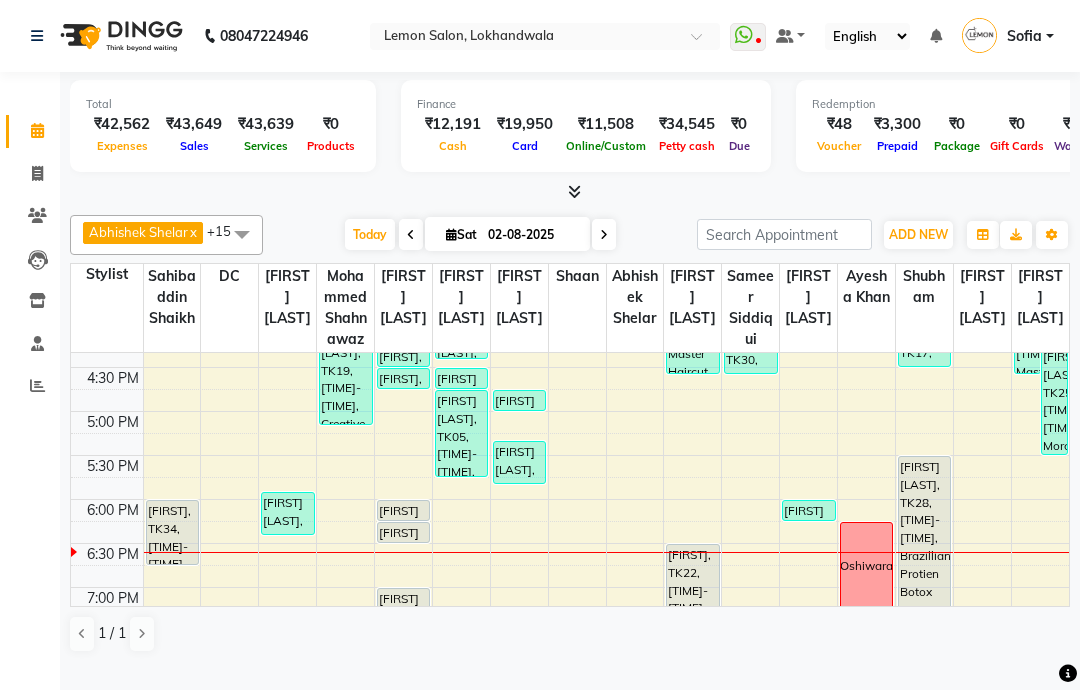 click on "[FIRST] [LAST], TK29, 06:00 PM-06:15 PM, Nail Cut/ Filing and Regular Polish (₹275)" at bounding box center (808, 510) 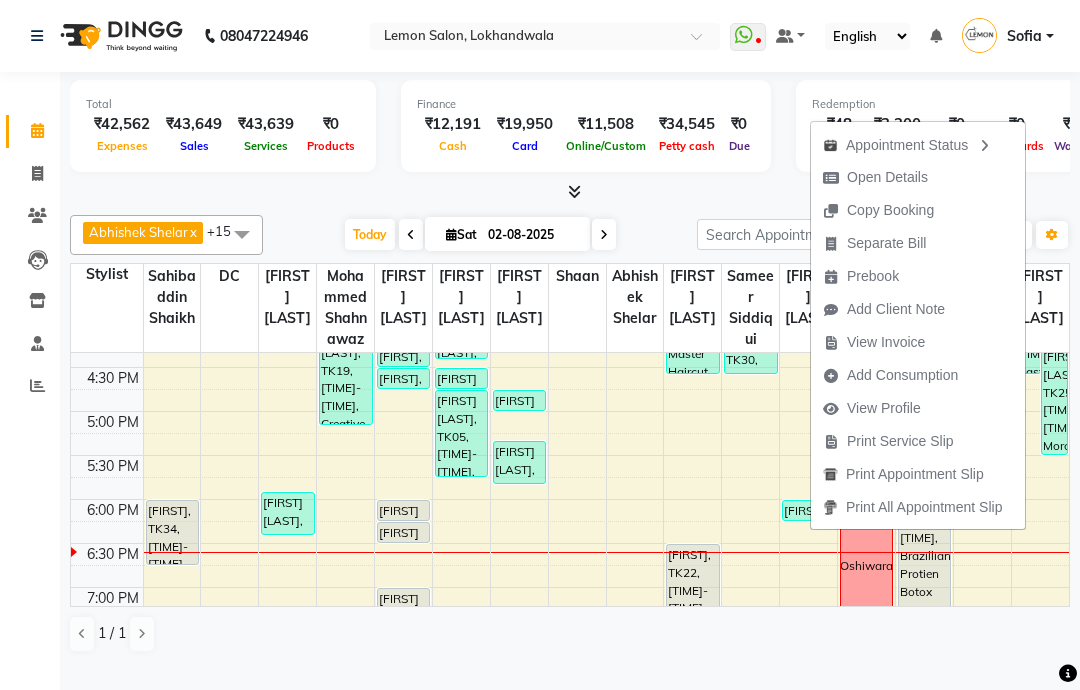 click on "View Invoice" at bounding box center [886, 342] 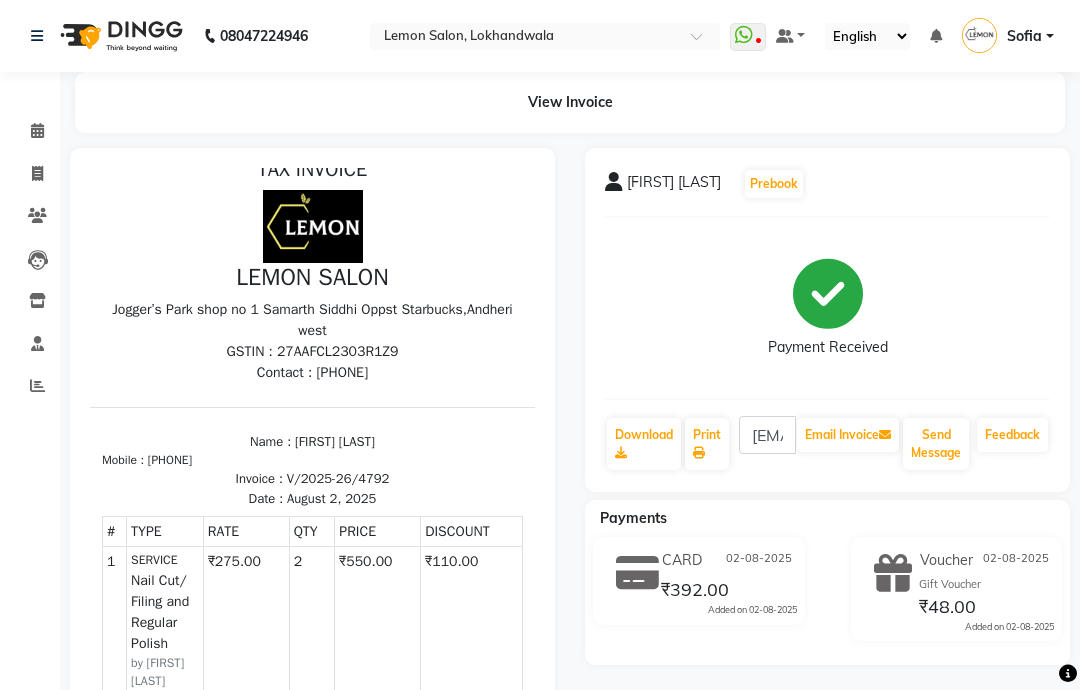 scroll, scrollTop: 16, scrollLeft: 0, axis: vertical 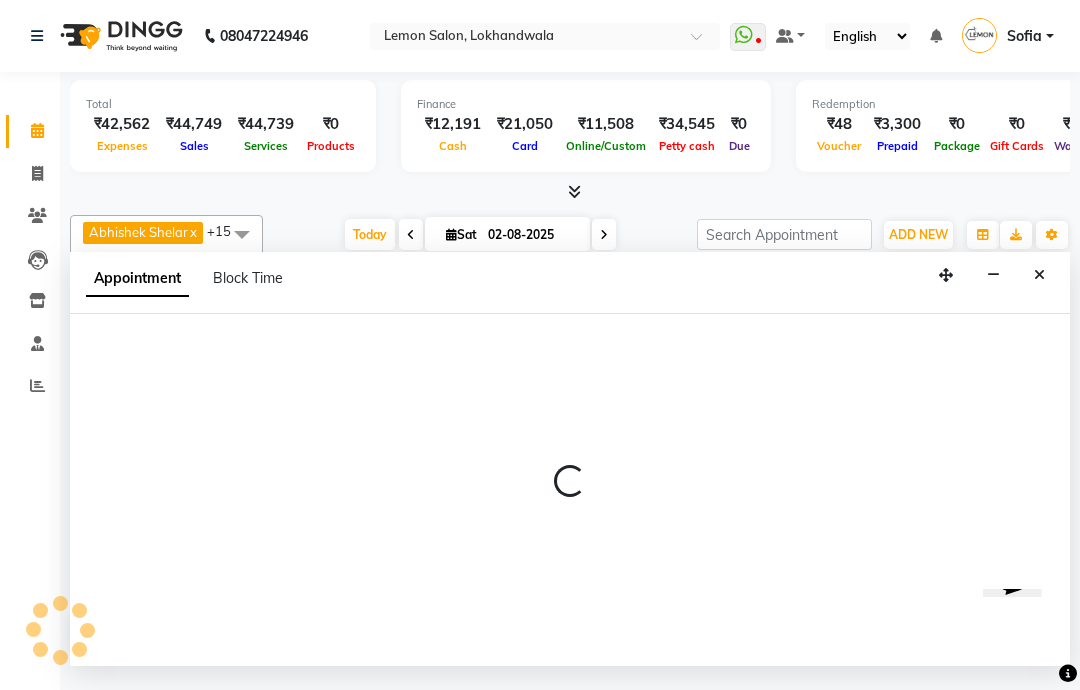 select on "20630" 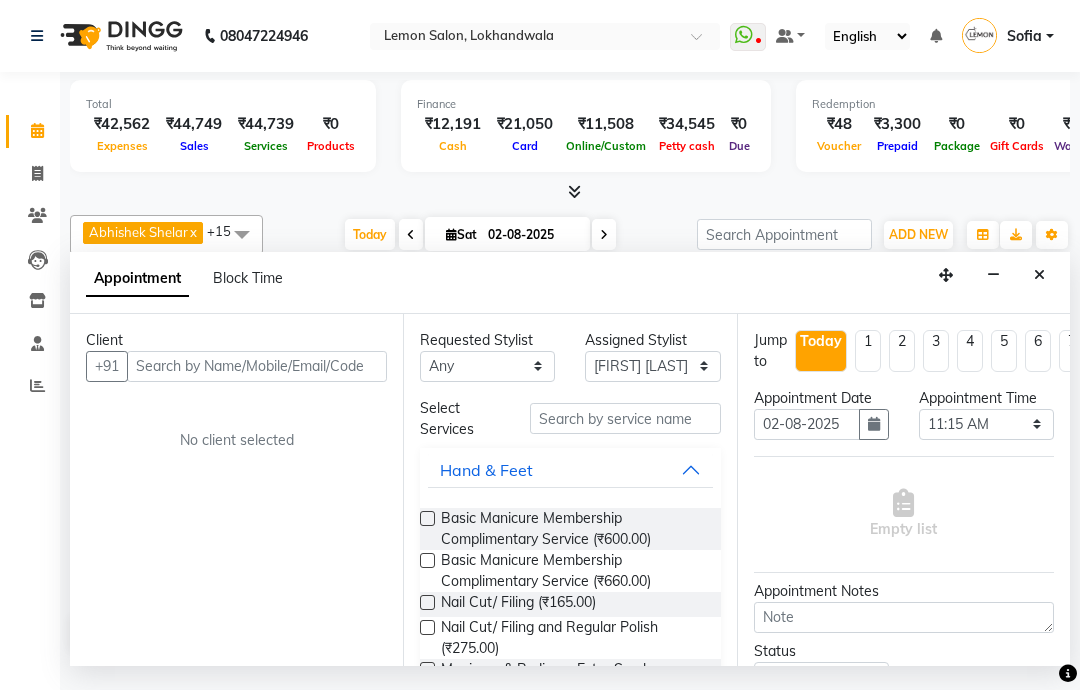 click at bounding box center [1039, 275] 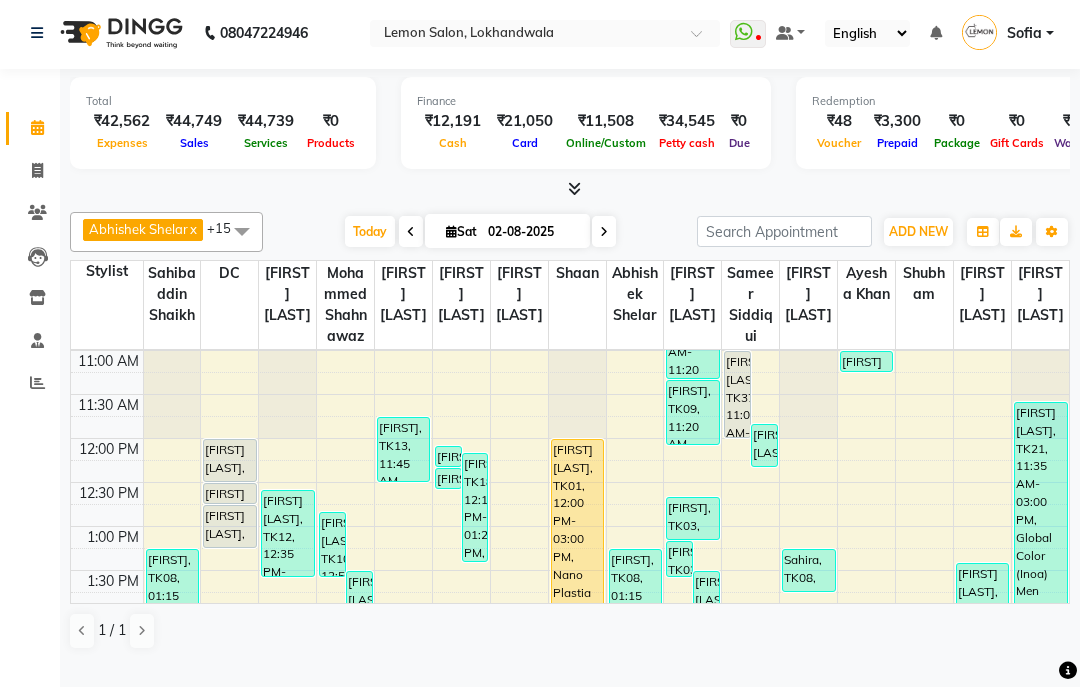 scroll, scrollTop: 0, scrollLeft: 0, axis: both 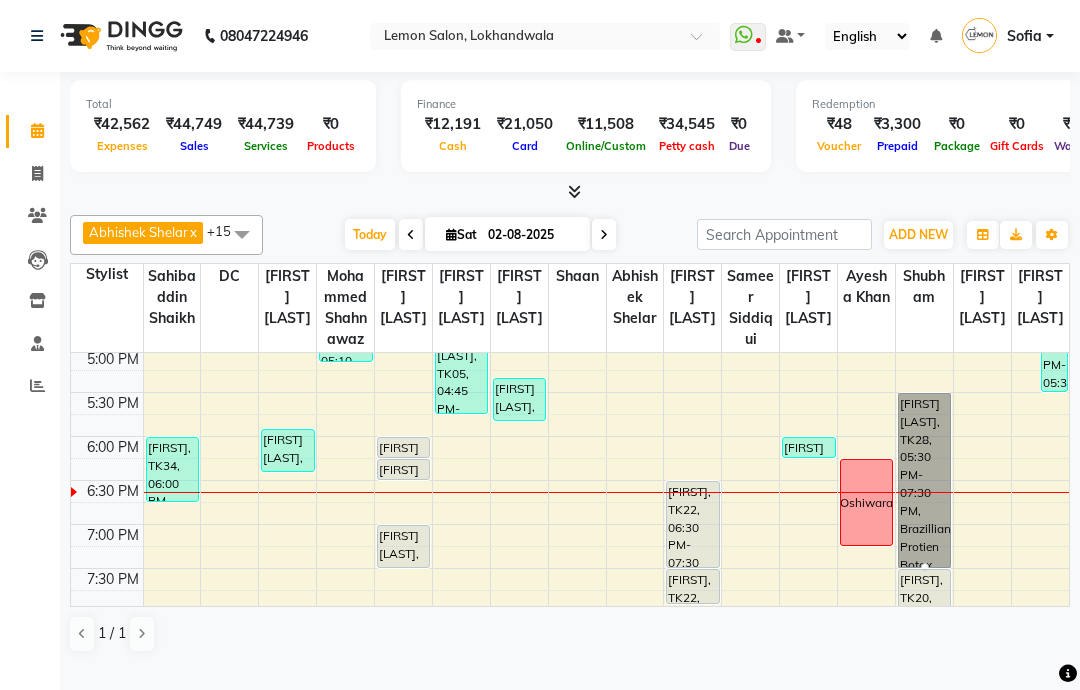 click on "Calendar  Invoice  Clients  Leads   Inventory  Staff  Reports Completed InProgress Upcoming Dropped Tentative Check-In Confirm Bookings Segments Page Builder" 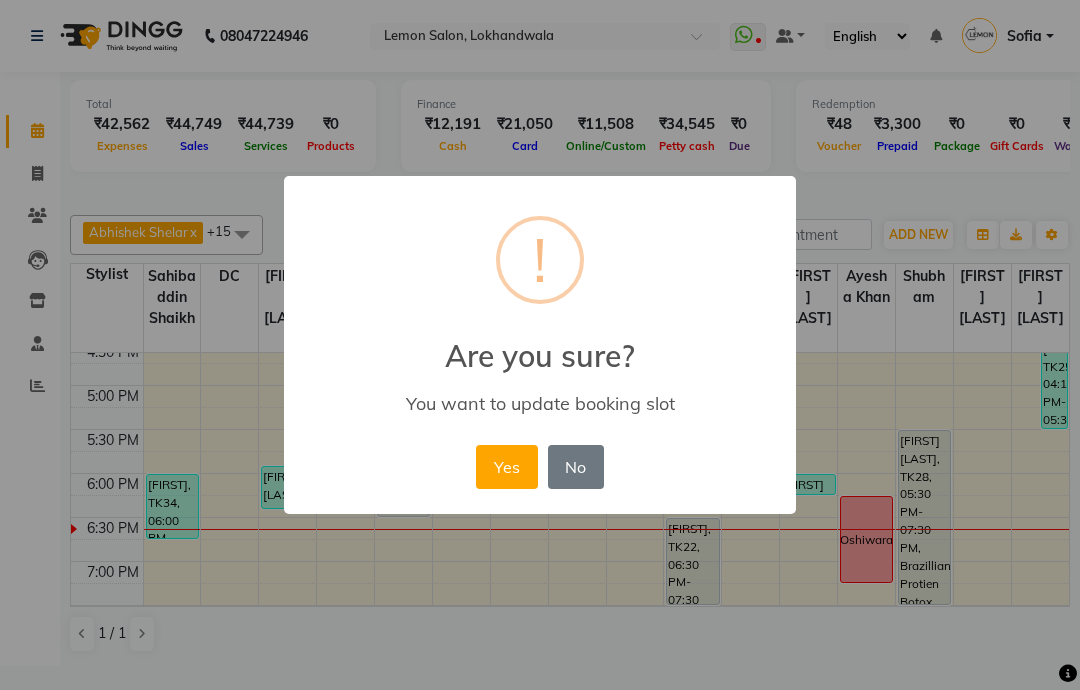 scroll, scrollTop: 668, scrollLeft: 0, axis: vertical 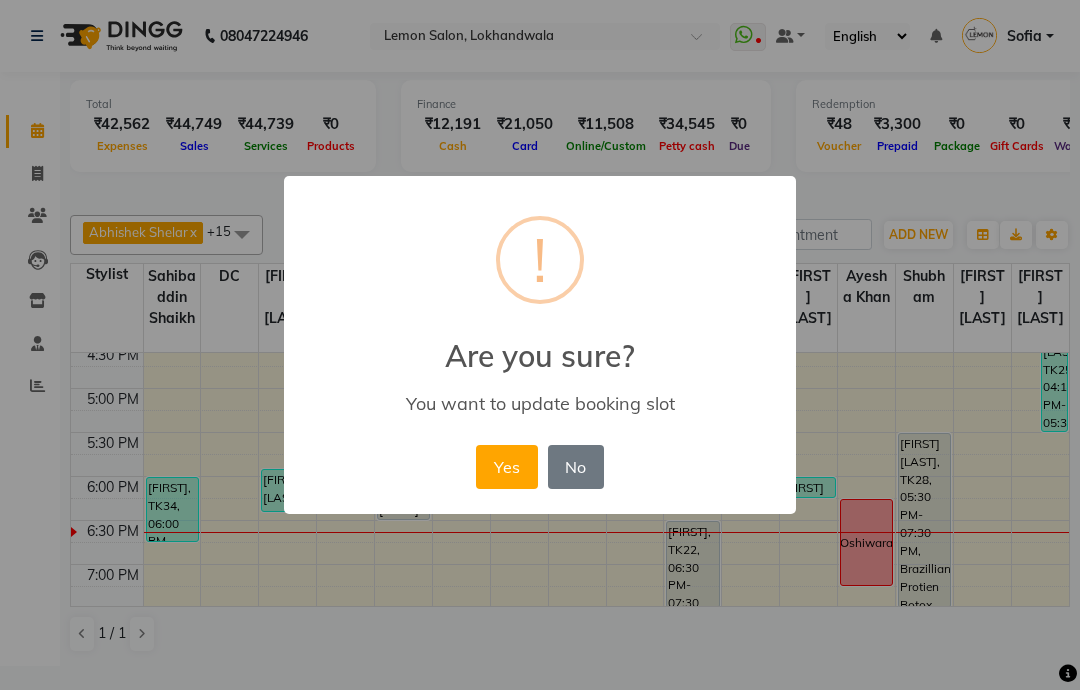 click on "Yes" at bounding box center (506, 467) 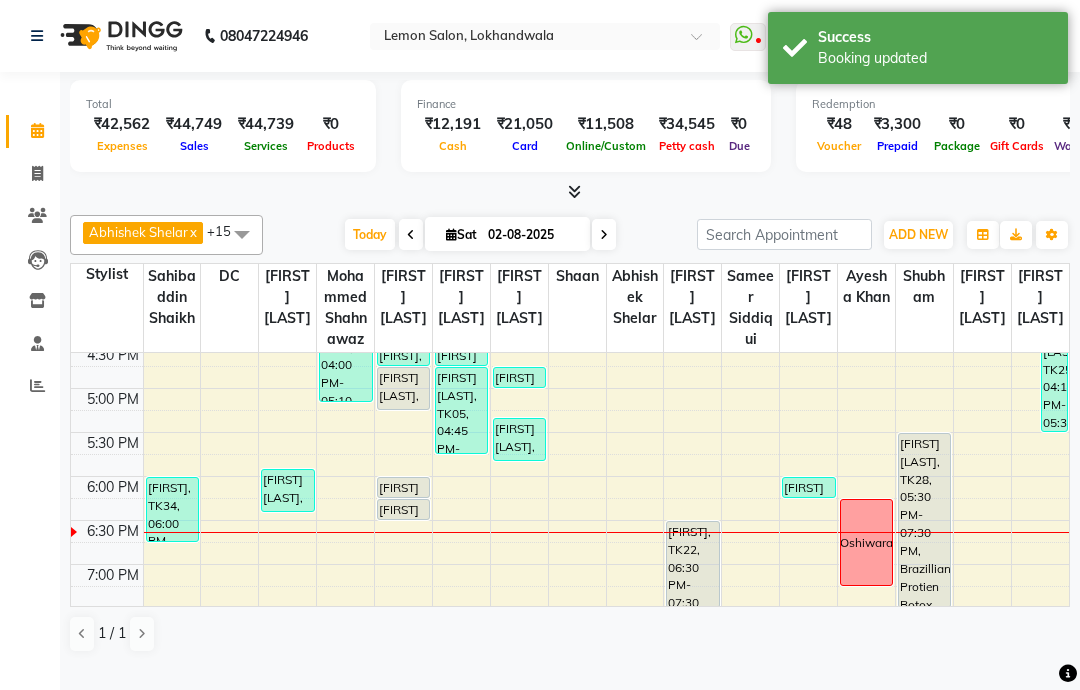 click on "Calendar  Invoice  Clients  Leads   Inventory  Staff  Reports Completed InProgress Upcoming Dropped Tentative Check-In Confirm Bookings Segments Page Builder" 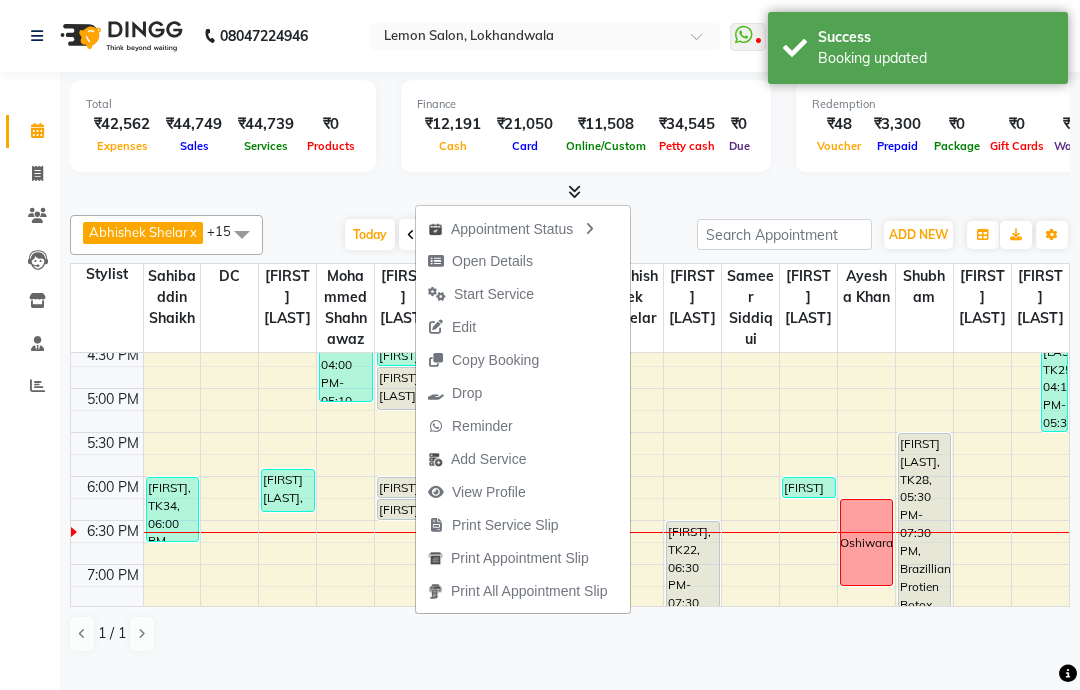 click on "Drop" at bounding box center (467, 393) 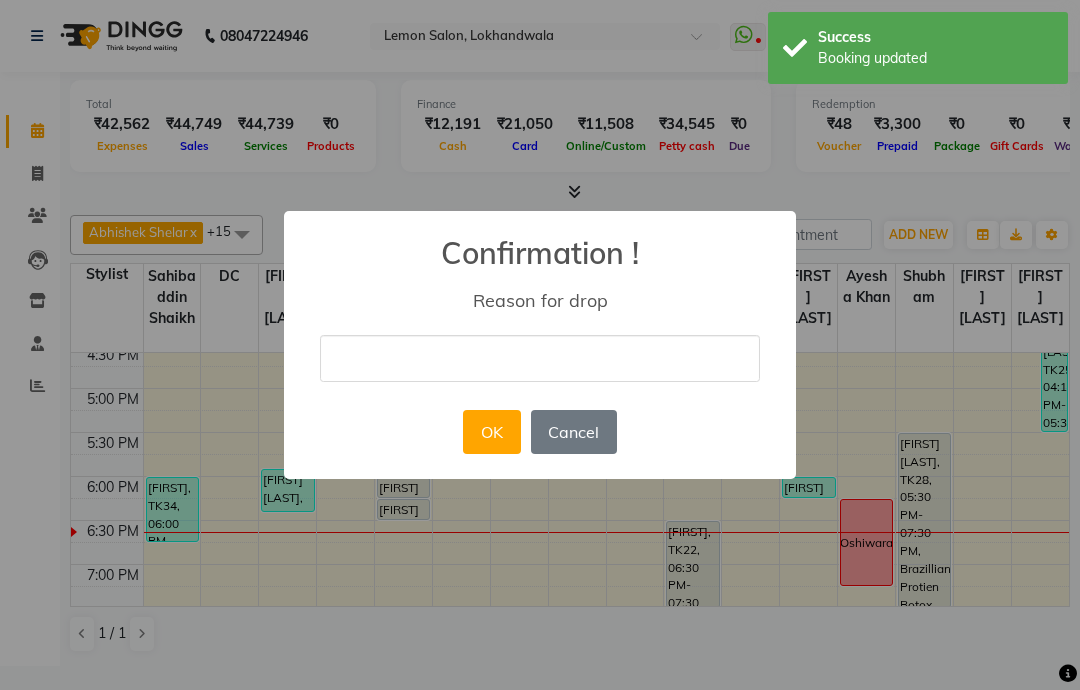 click at bounding box center [540, 358] 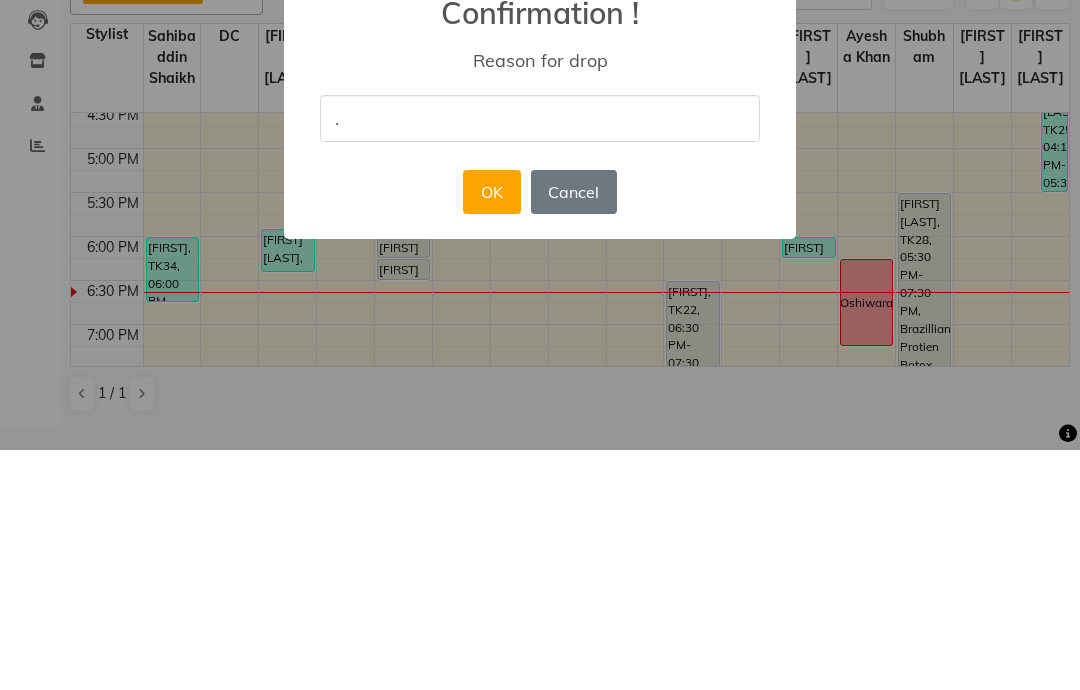 type on "." 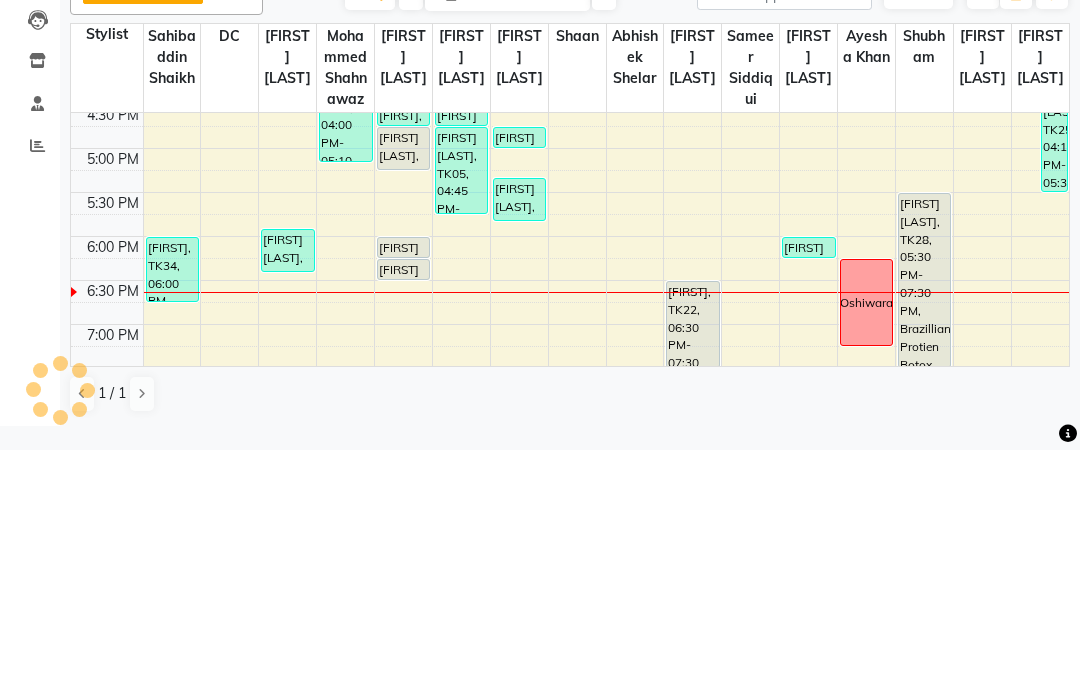 scroll, scrollTop: 1, scrollLeft: 0, axis: vertical 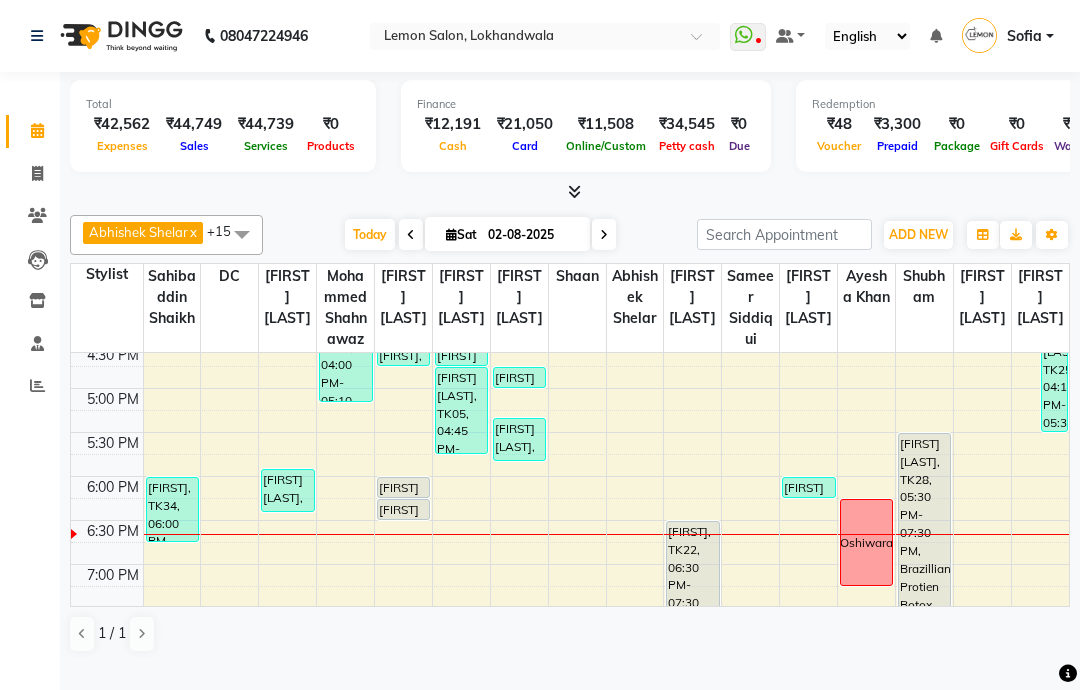 click at bounding box center [703, 42] 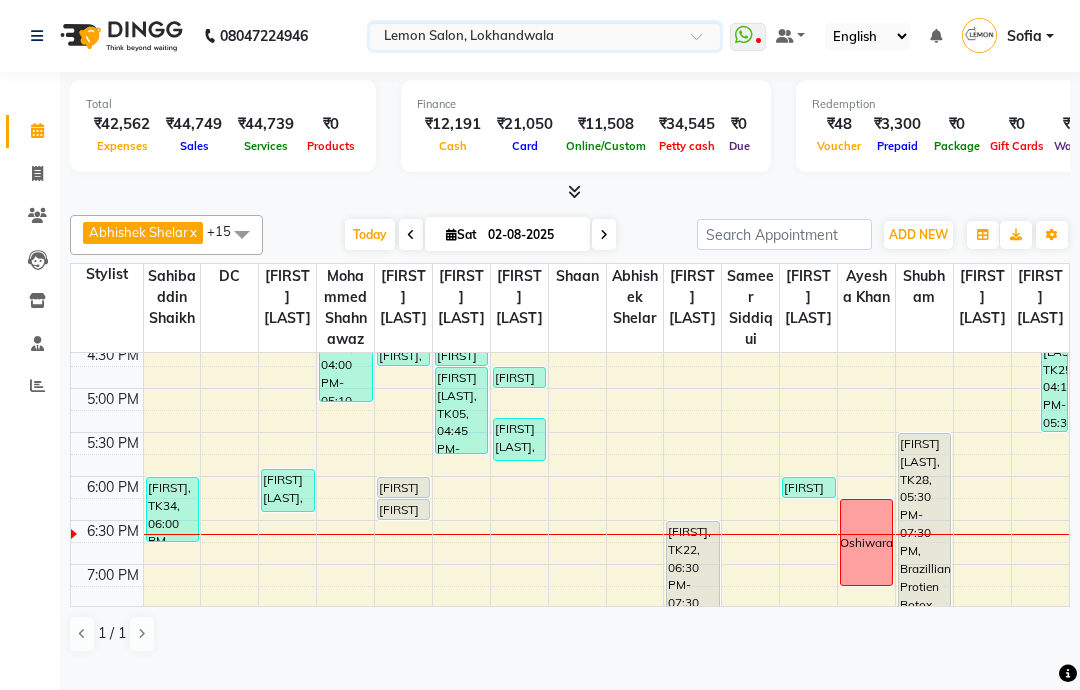 click on "08047224946 Select Location × Lemon Salon, Lokhandwala WhatsApp Status ✕ Status: Disconnected Recent Service Activity: 01-01-1970 05:30 AM 08047224946 Whatsapp Settings Default Panel My Panel English ENGLISH Español العربية मराठी हिंदी ગુજરાતી தமிழ் 中文 Notifications nothing to show Sofia Manage Profile Change Password Sign out Version:3.15.11" 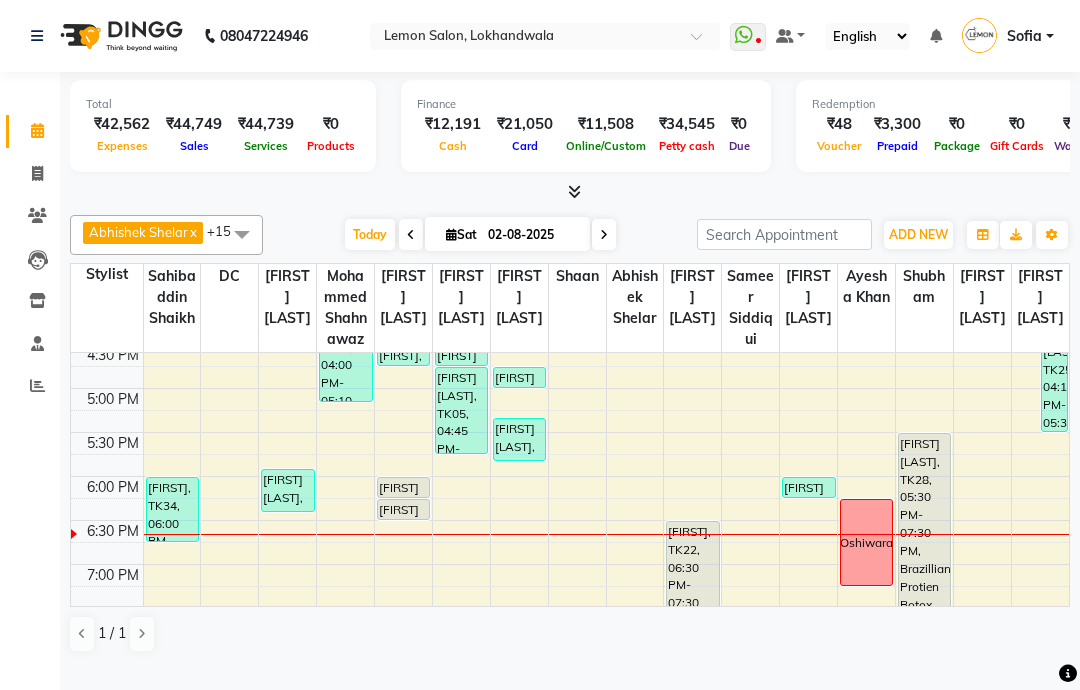 click on "Sofia" at bounding box center (1024, 36) 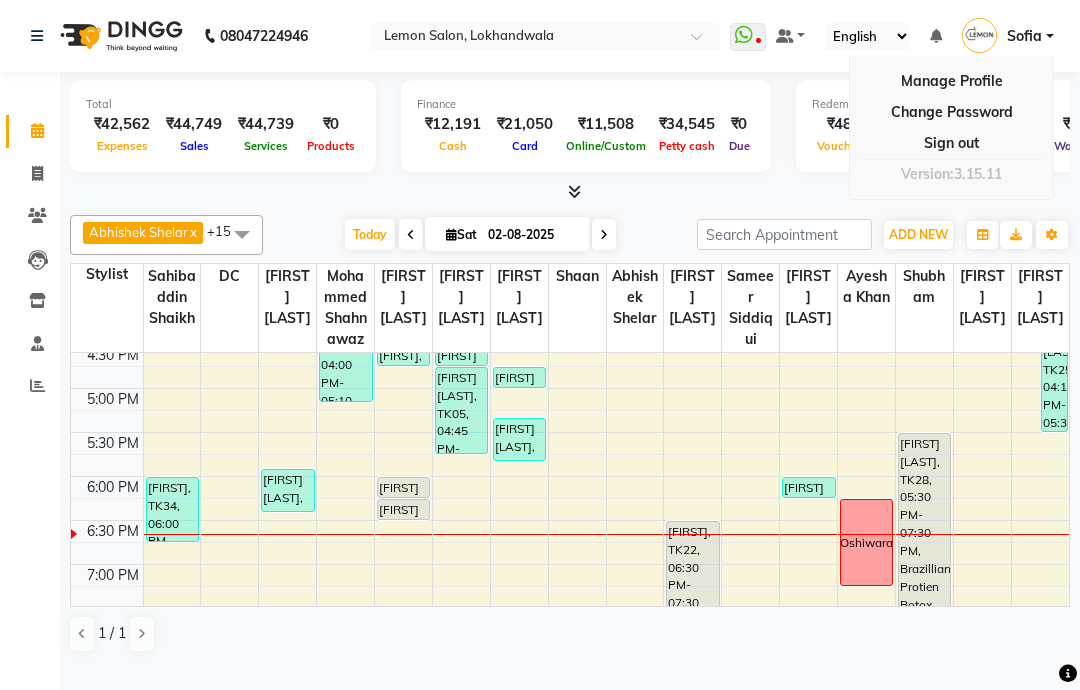 click on "Sign out" at bounding box center [951, 143] 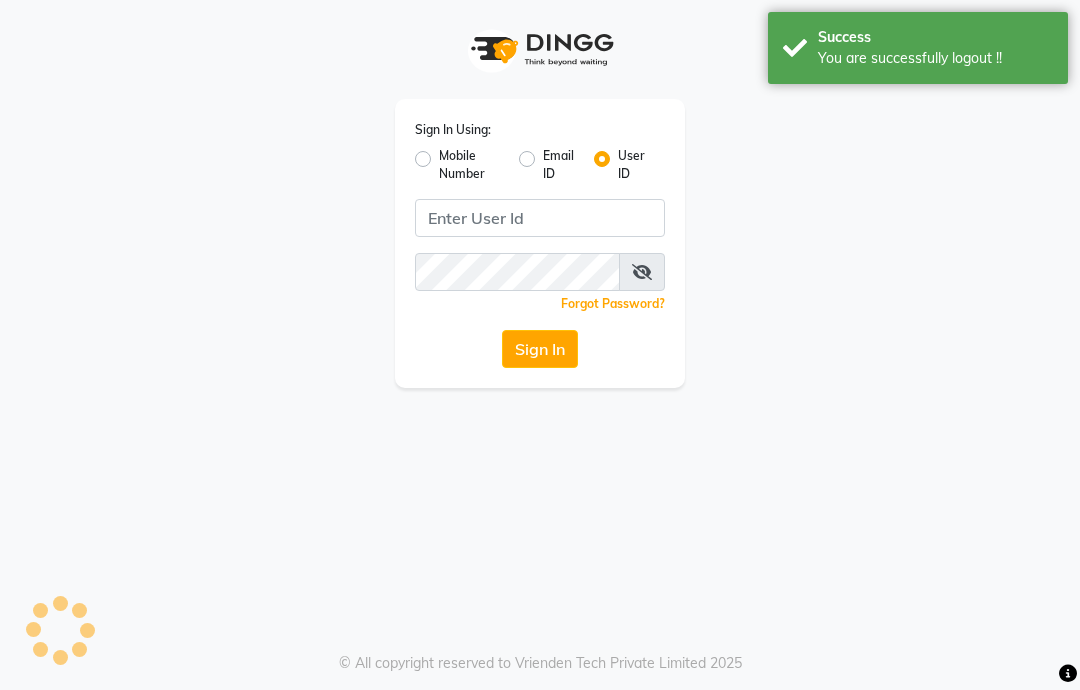 scroll, scrollTop: 0, scrollLeft: 0, axis: both 